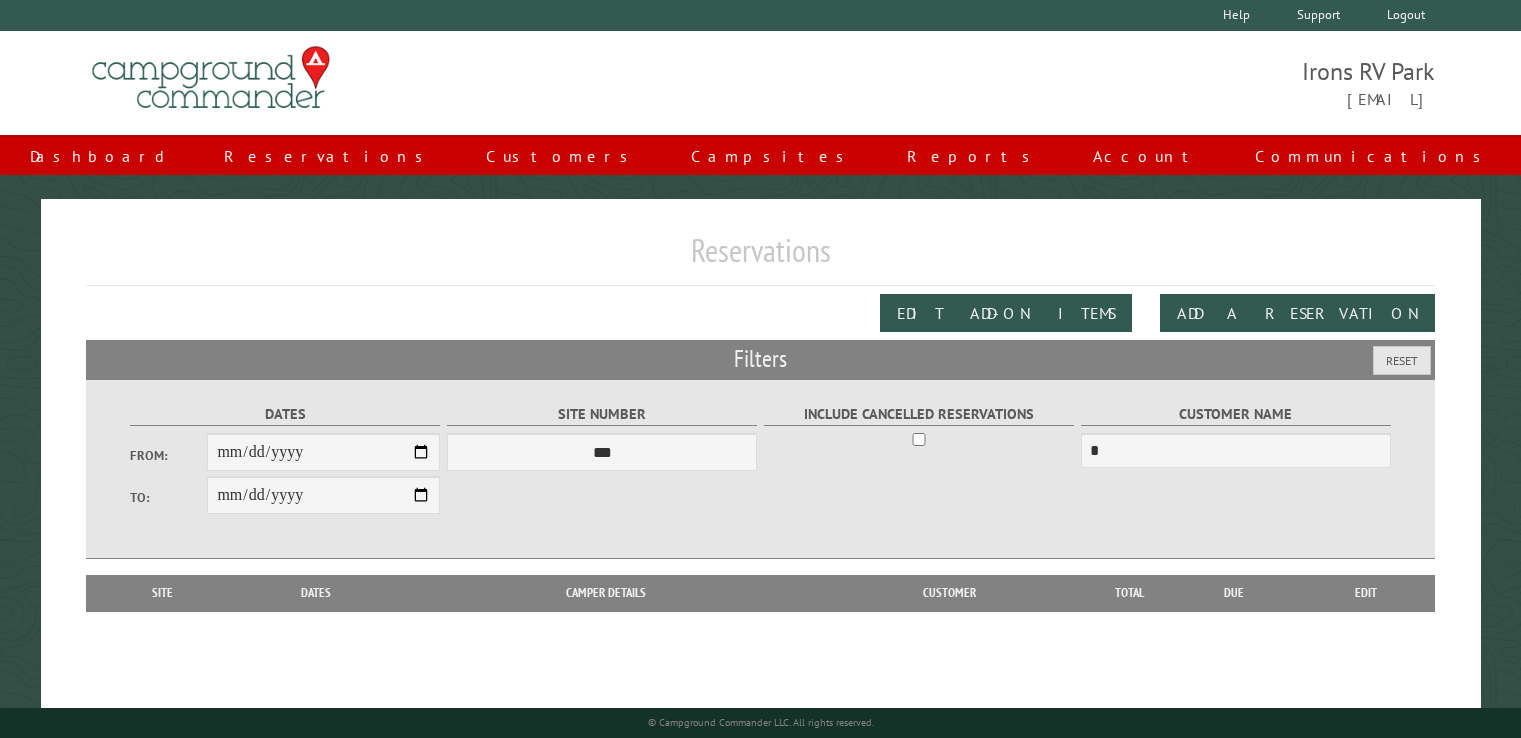 scroll, scrollTop: 0, scrollLeft: 0, axis: both 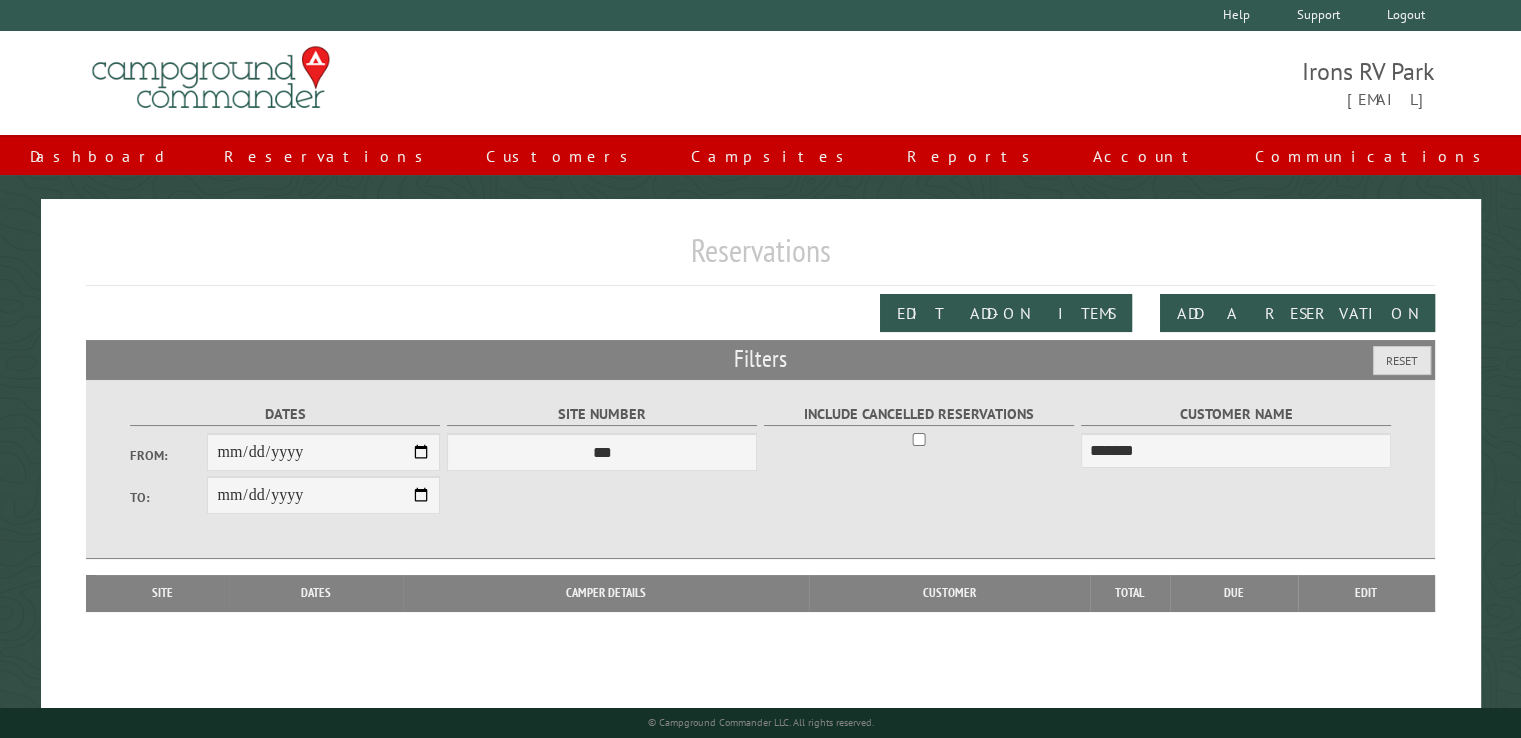 type on "*******" 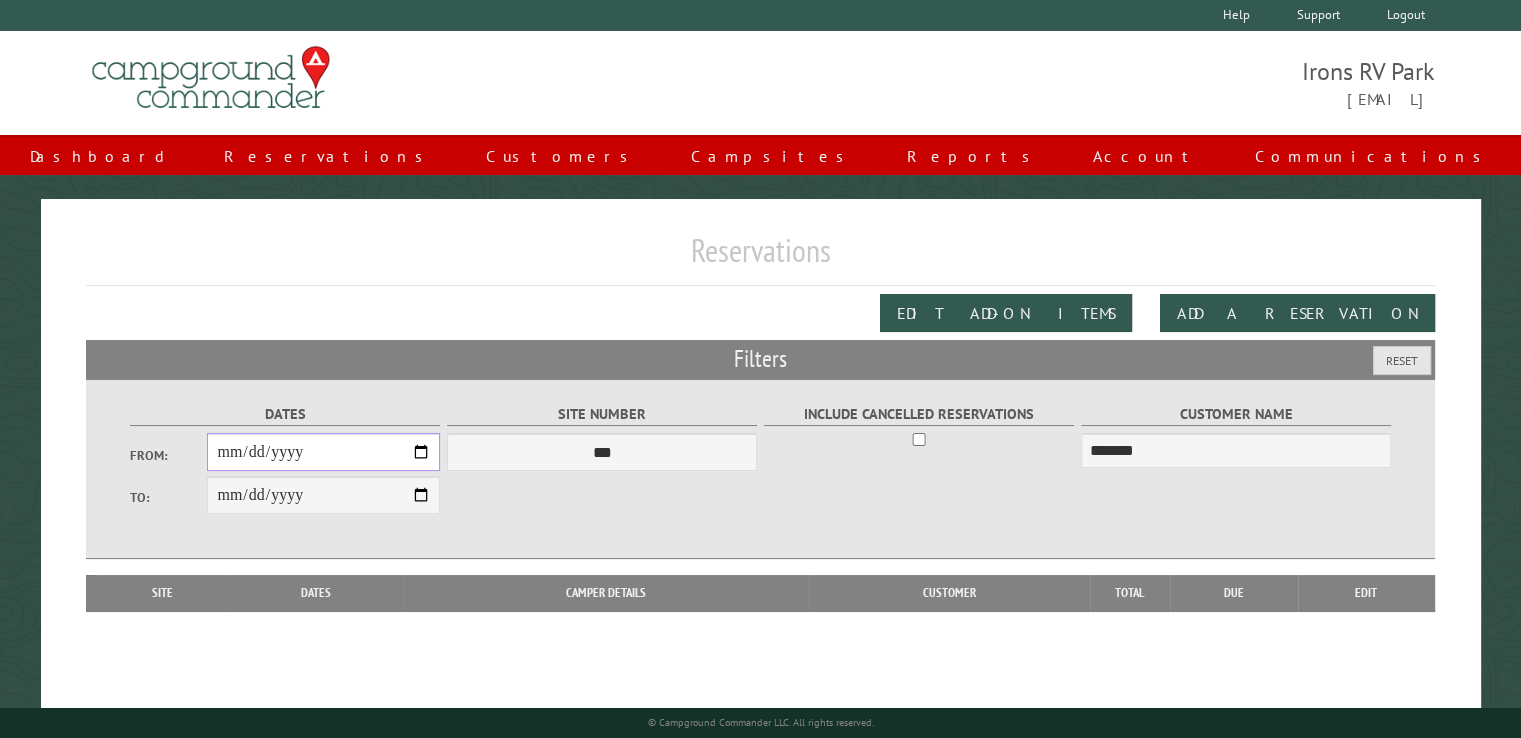 click on "From:" at bounding box center (323, 452) 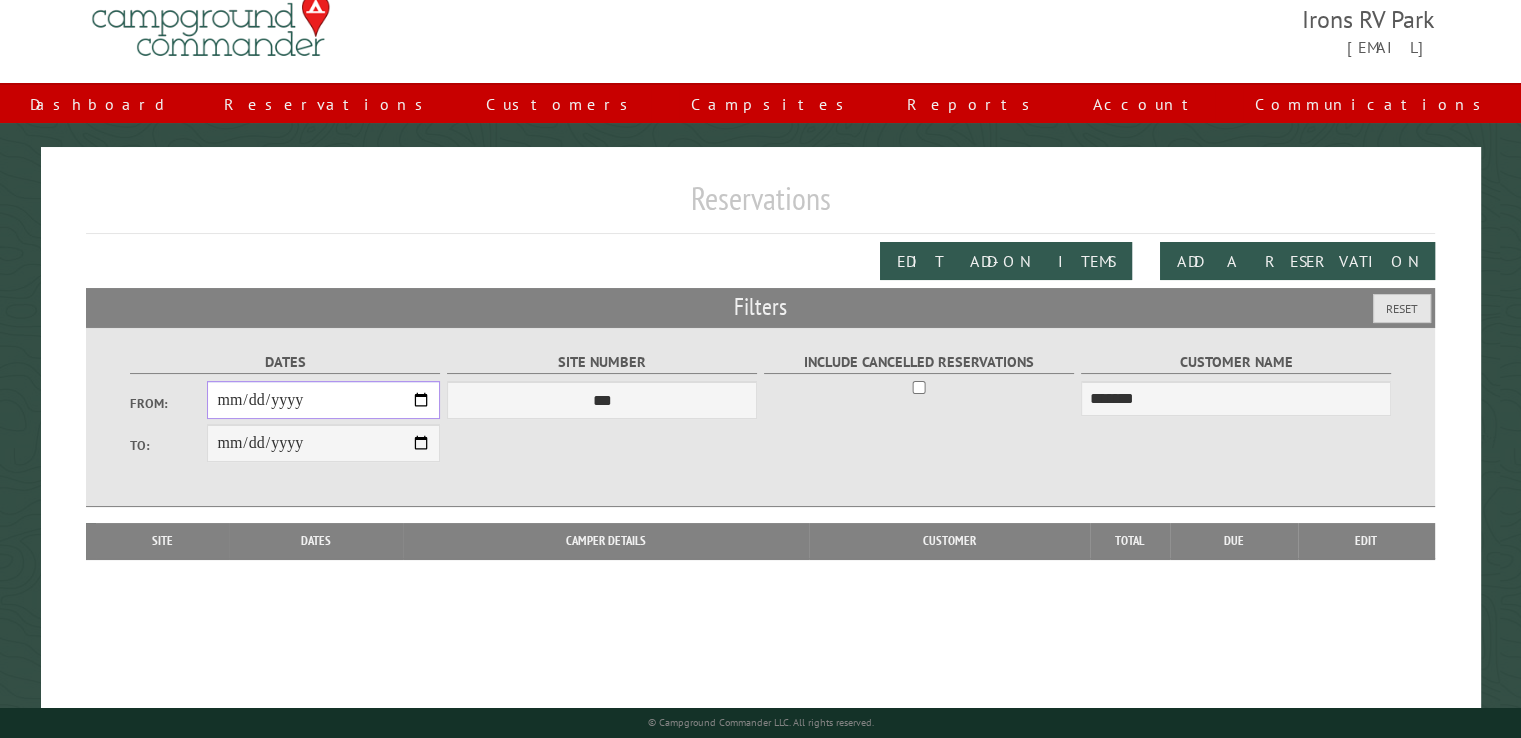 scroll, scrollTop: 99, scrollLeft: 0, axis: vertical 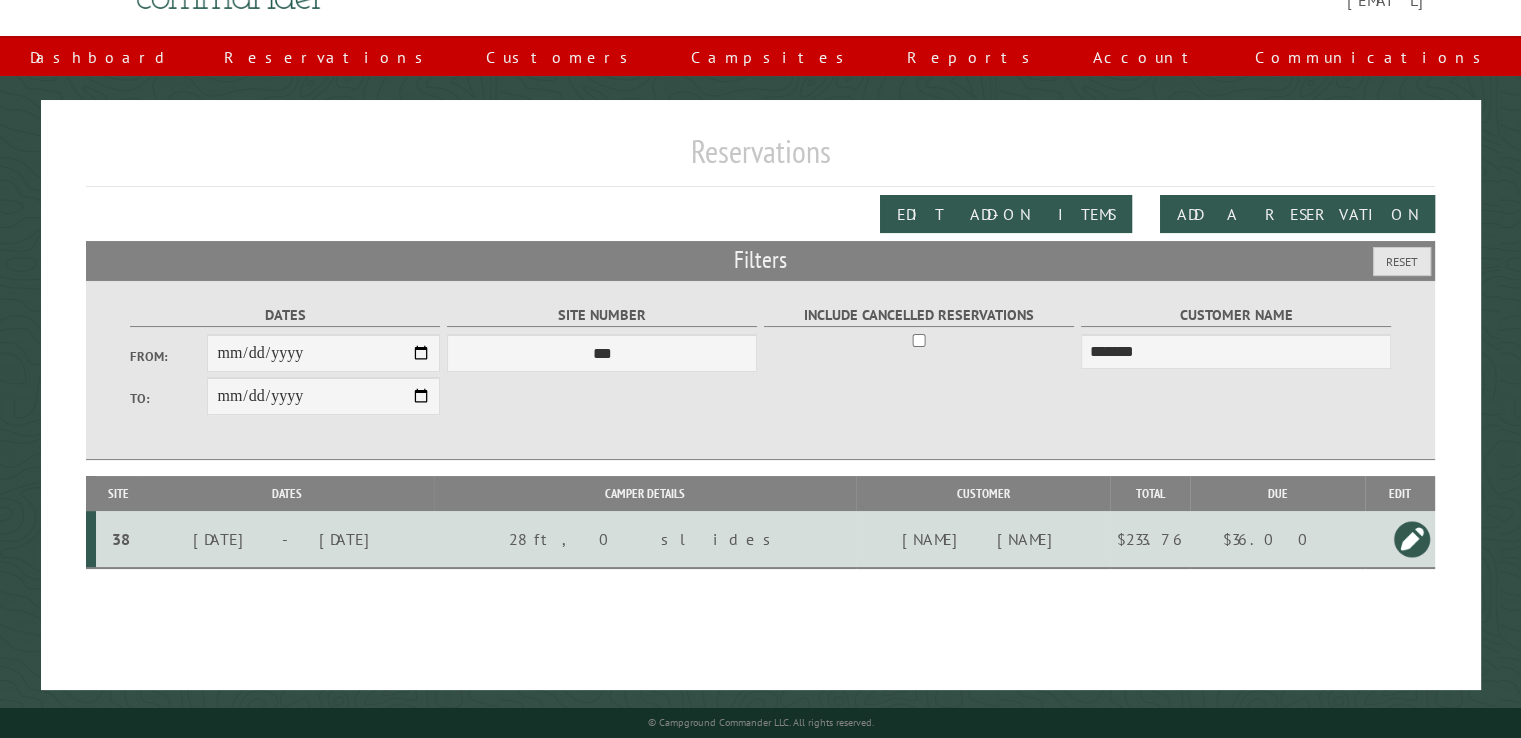 click on "$36.00" at bounding box center [1277, 539] 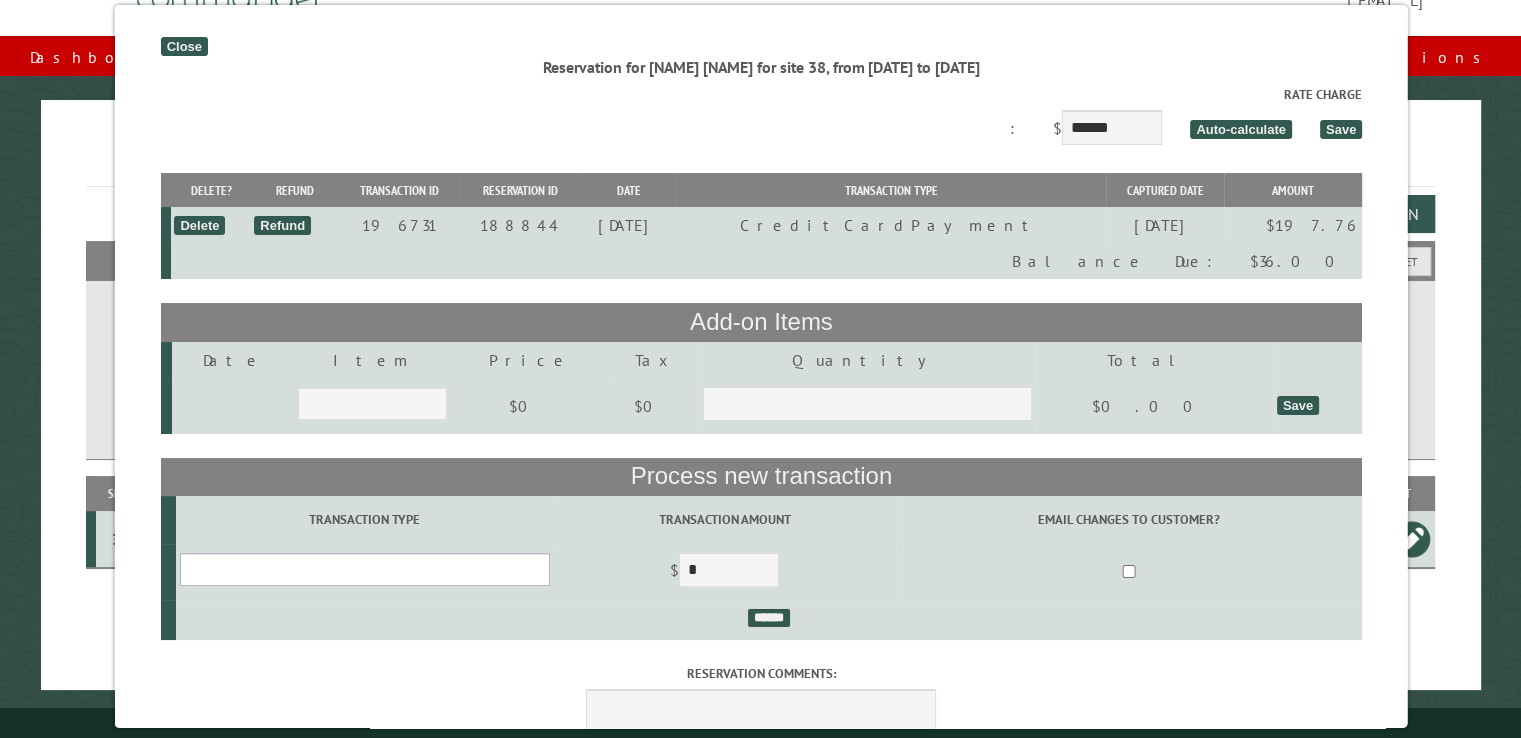 click on "**********" at bounding box center (364, 569) 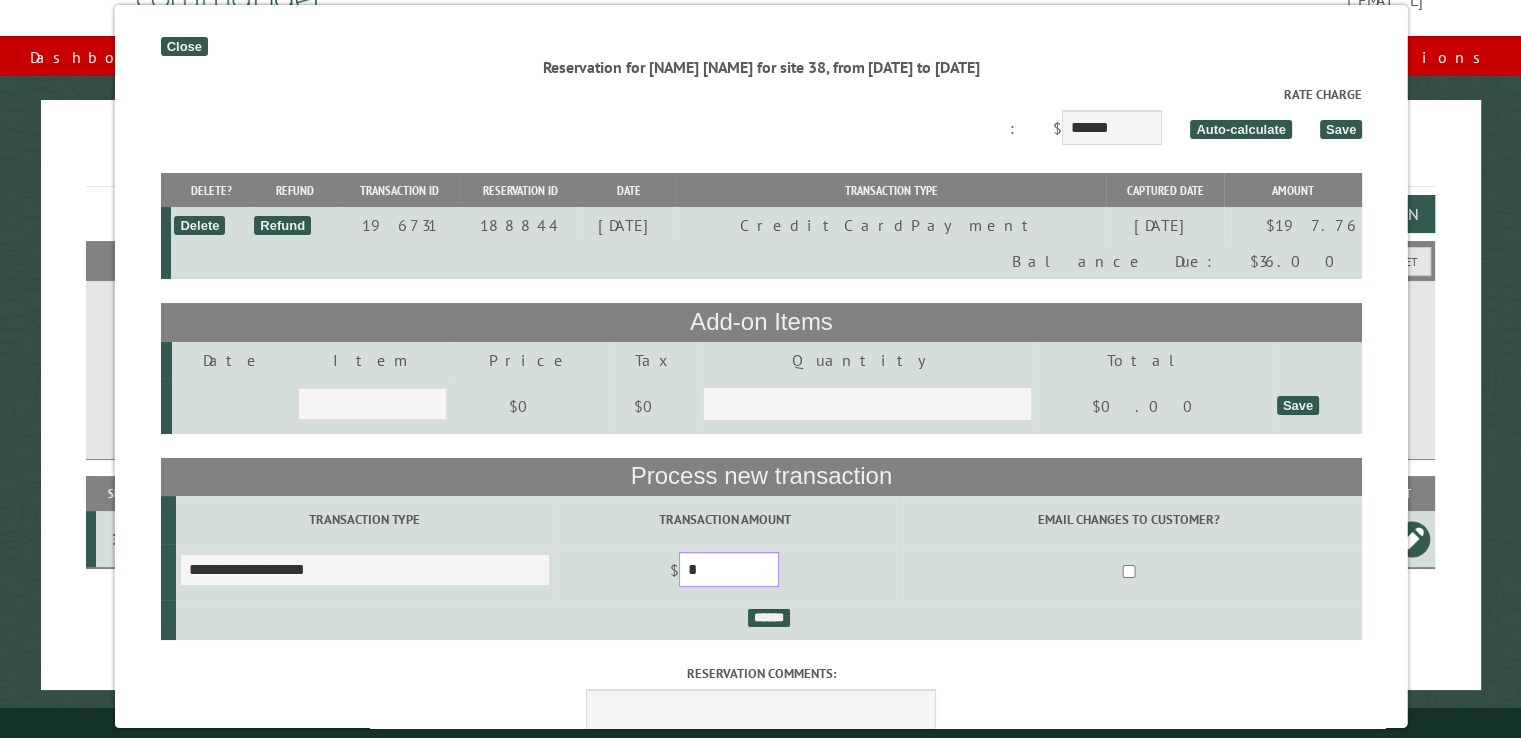 click on "*" at bounding box center [728, 569] 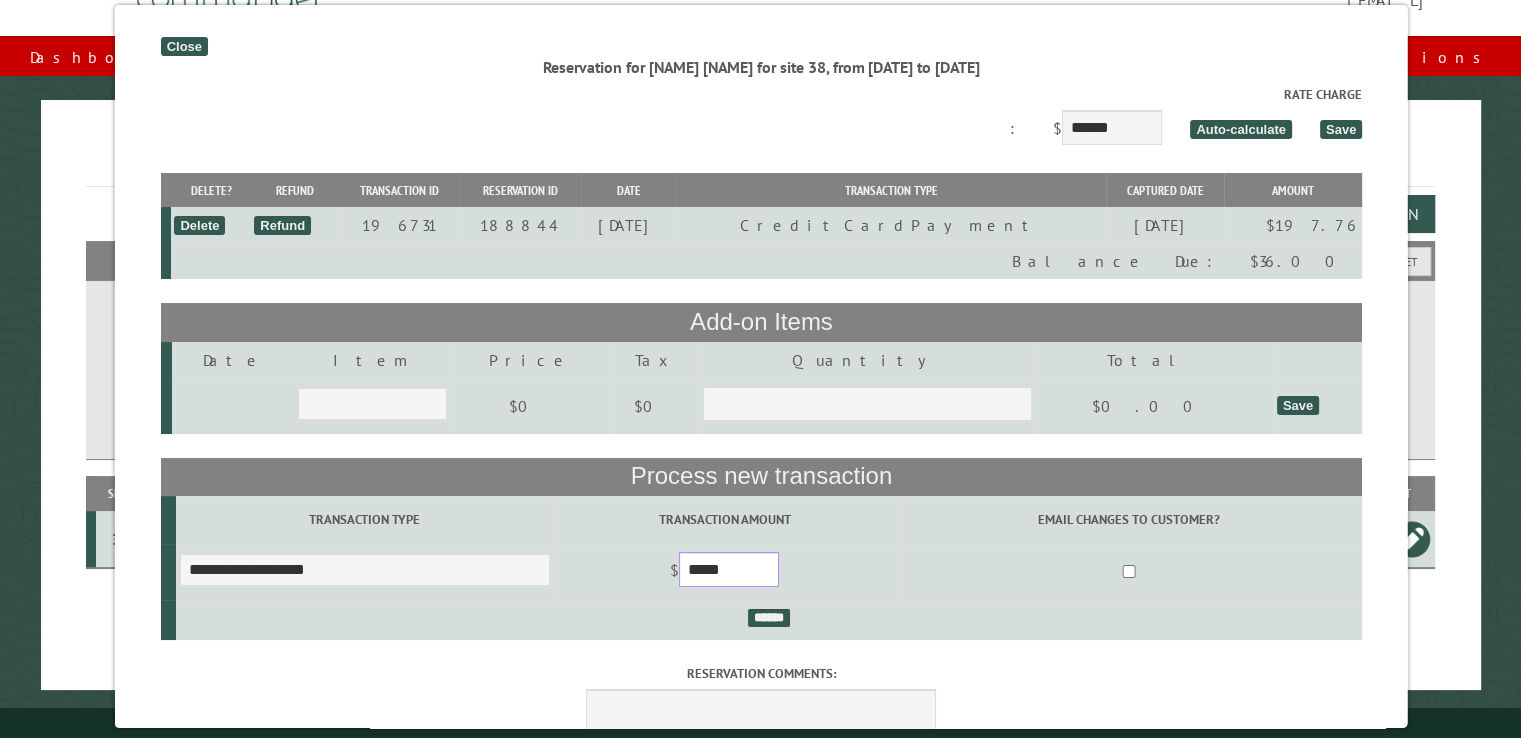type on "*****" 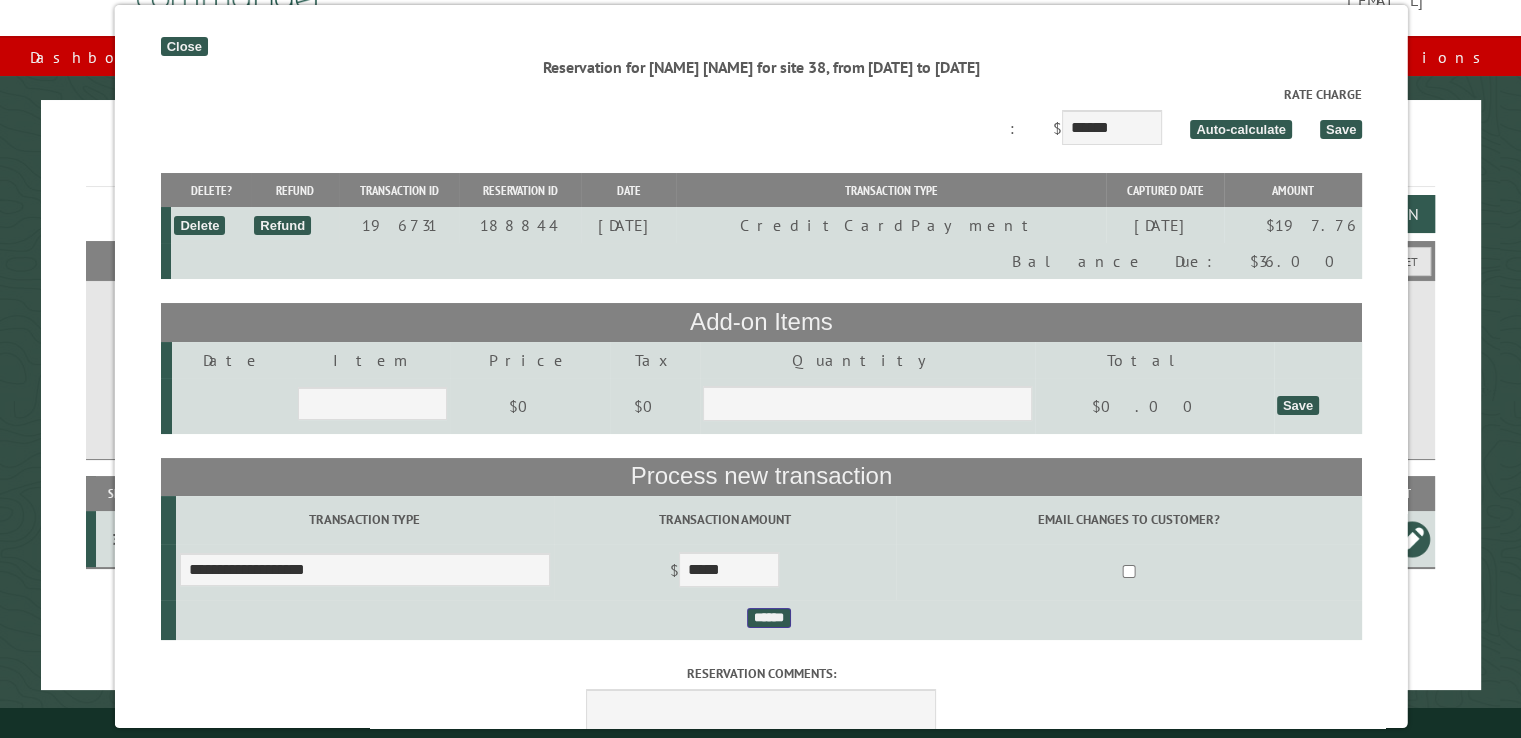 click on "******" at bounding box center (768, 618) 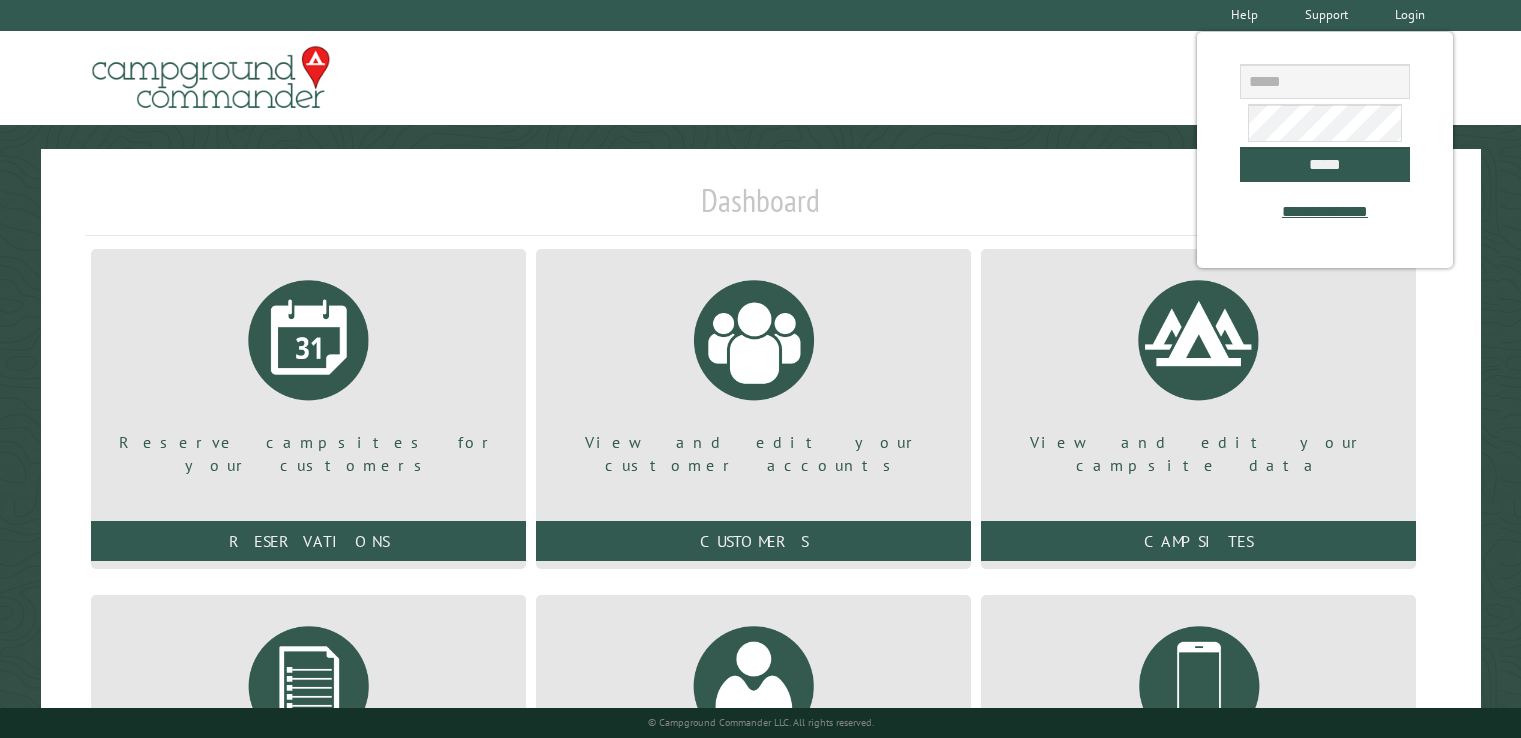 scroll, scrollTop: 200, scrollLeft: 0, axis: vertical 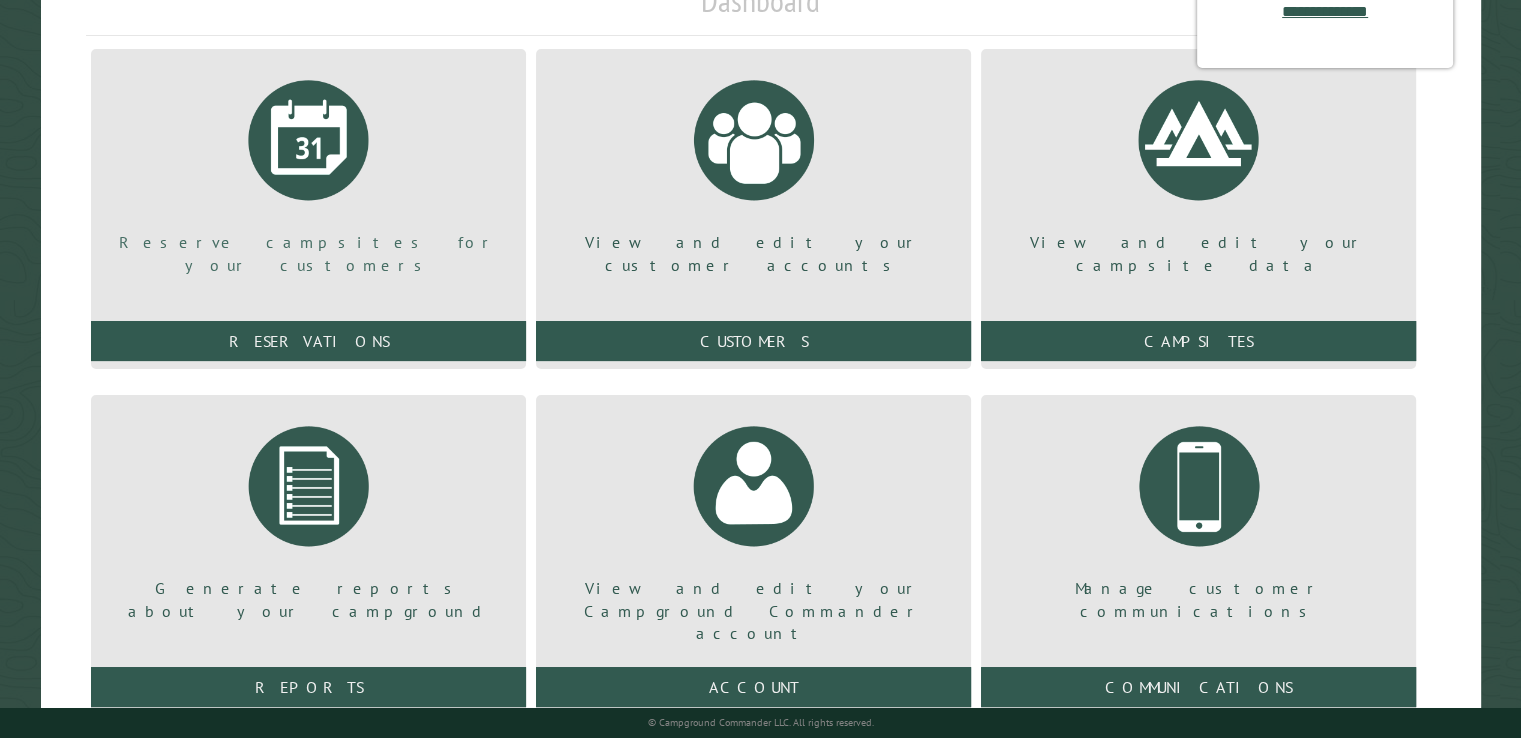 type on "**********" 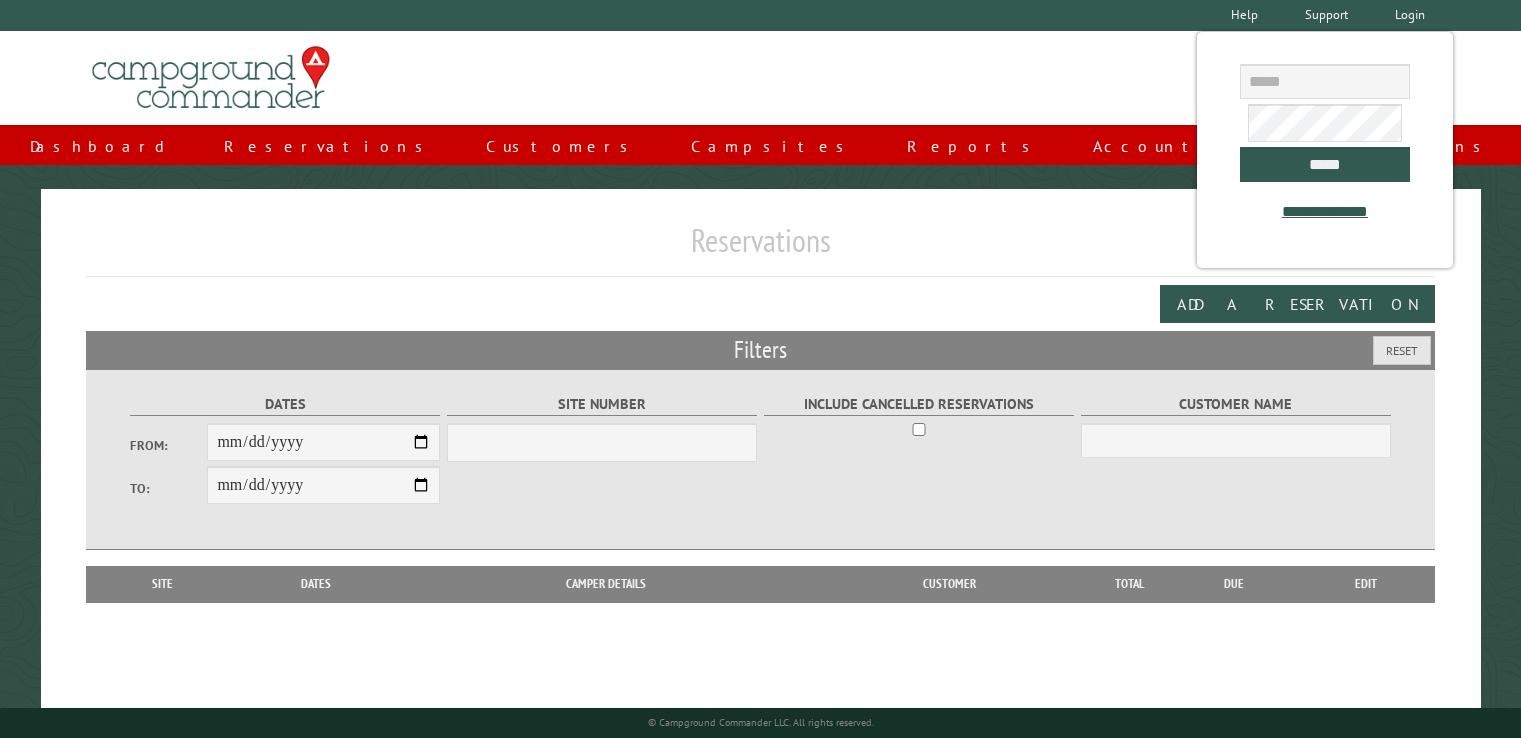 scroll, scrollTop: 0, scrollLeft: 0, axis: both 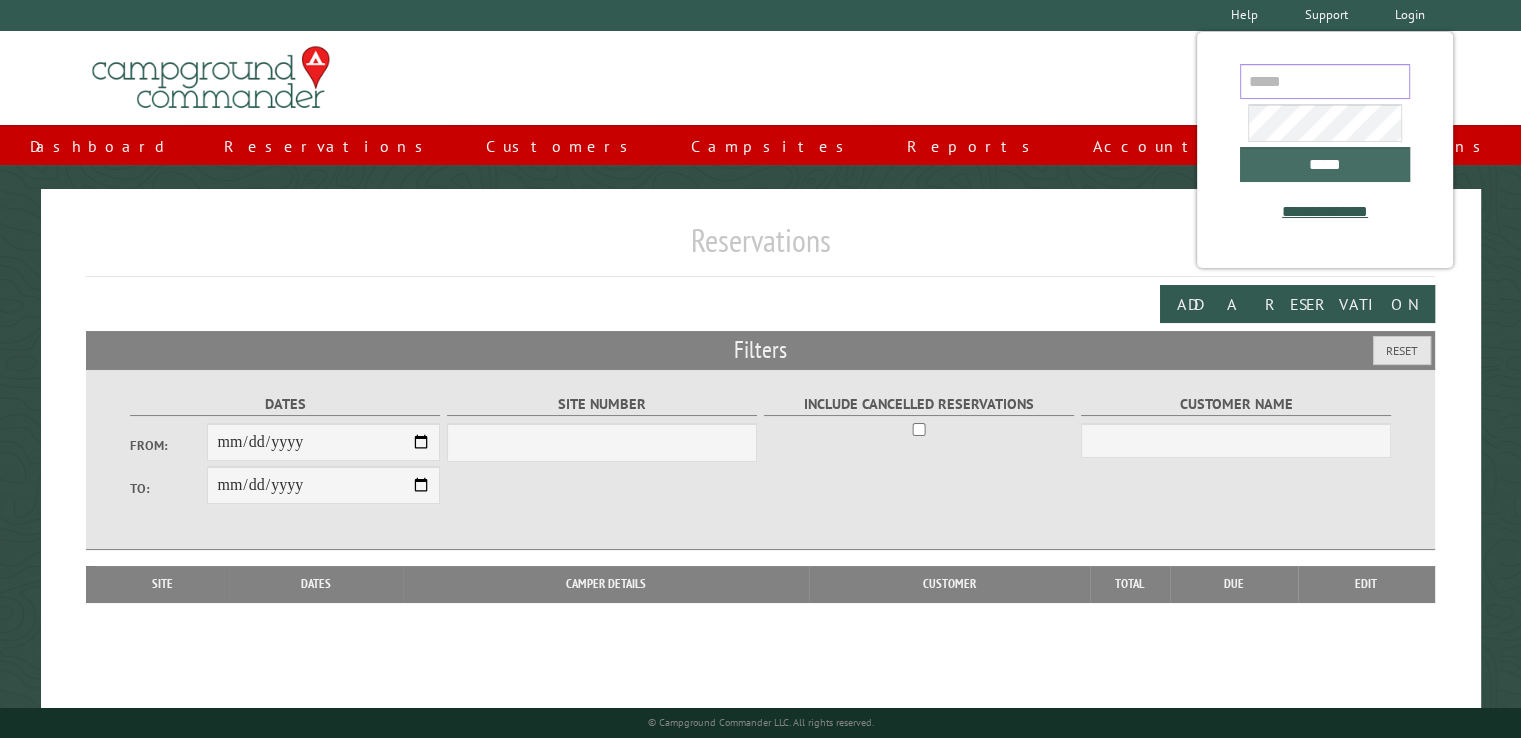 type on "**********" 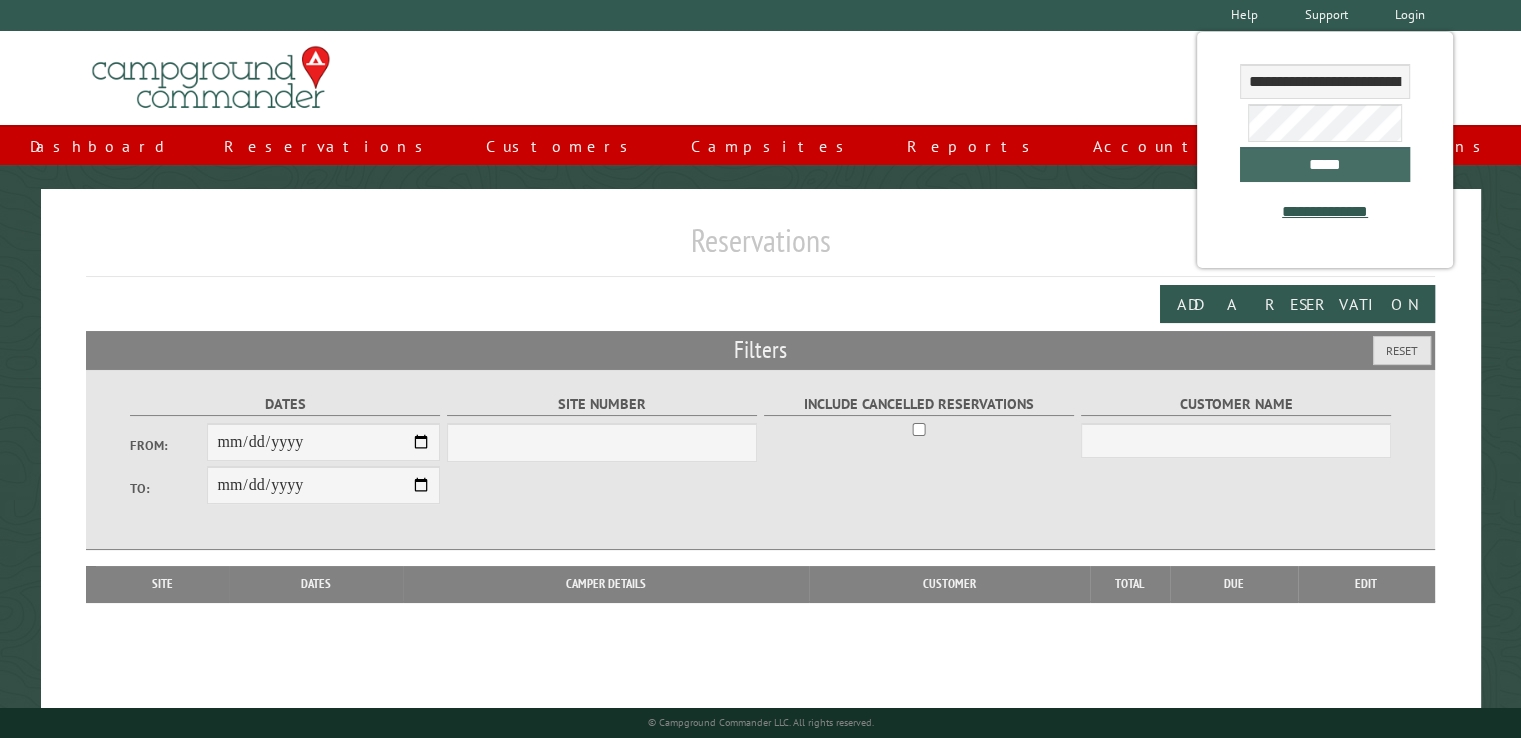 click on "*****" at bounding box center [1325, 164] 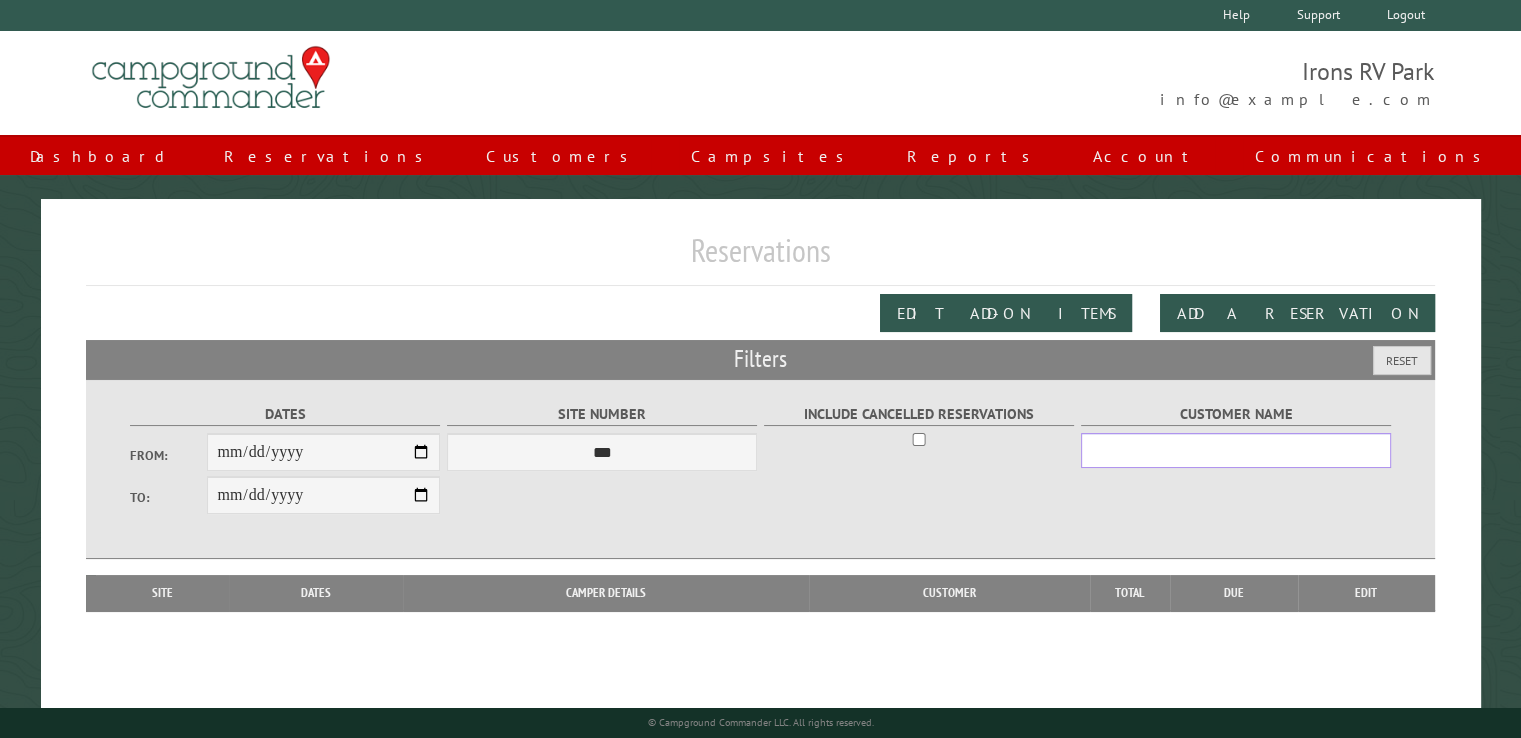 click on "Customer Name" at bounding box center [1236, 450] 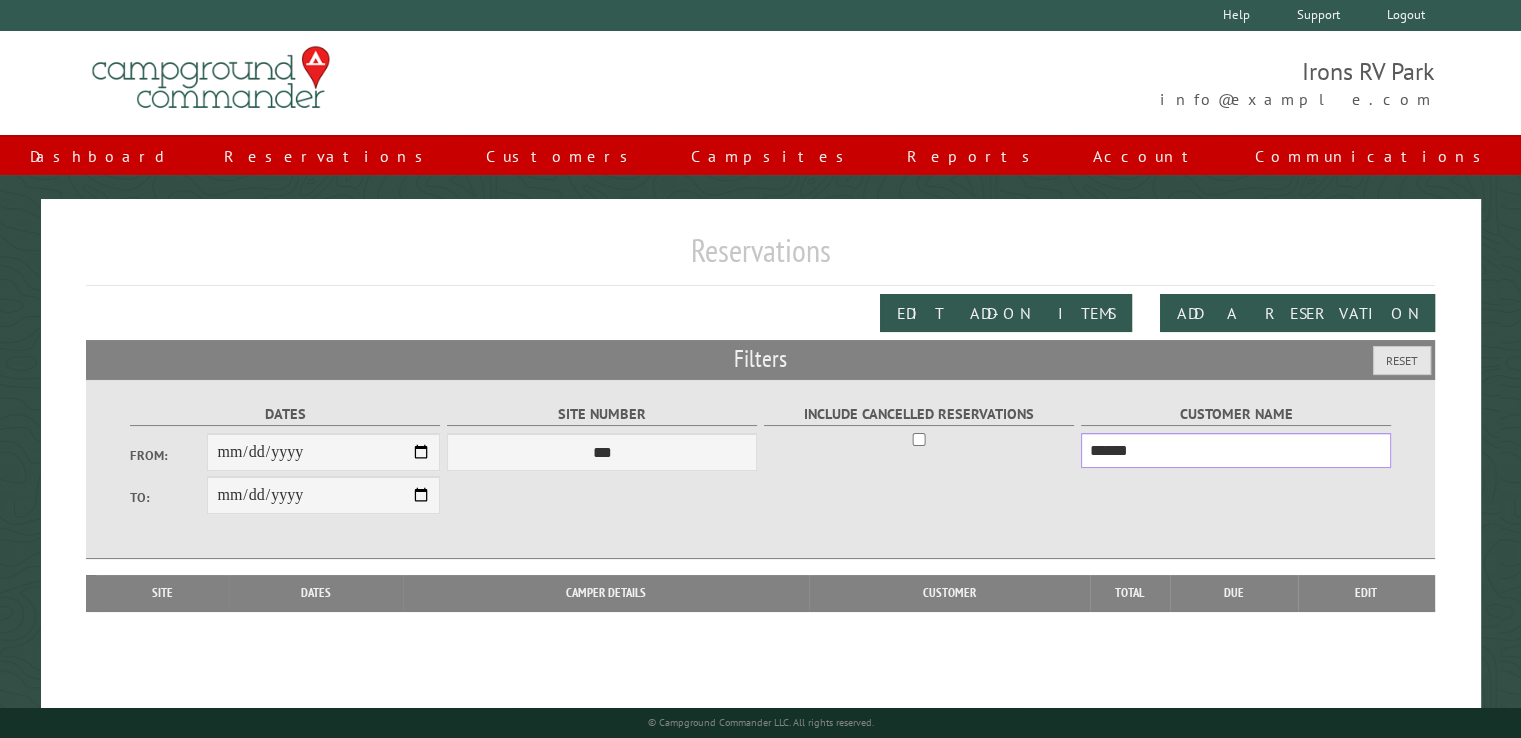 type on "******" 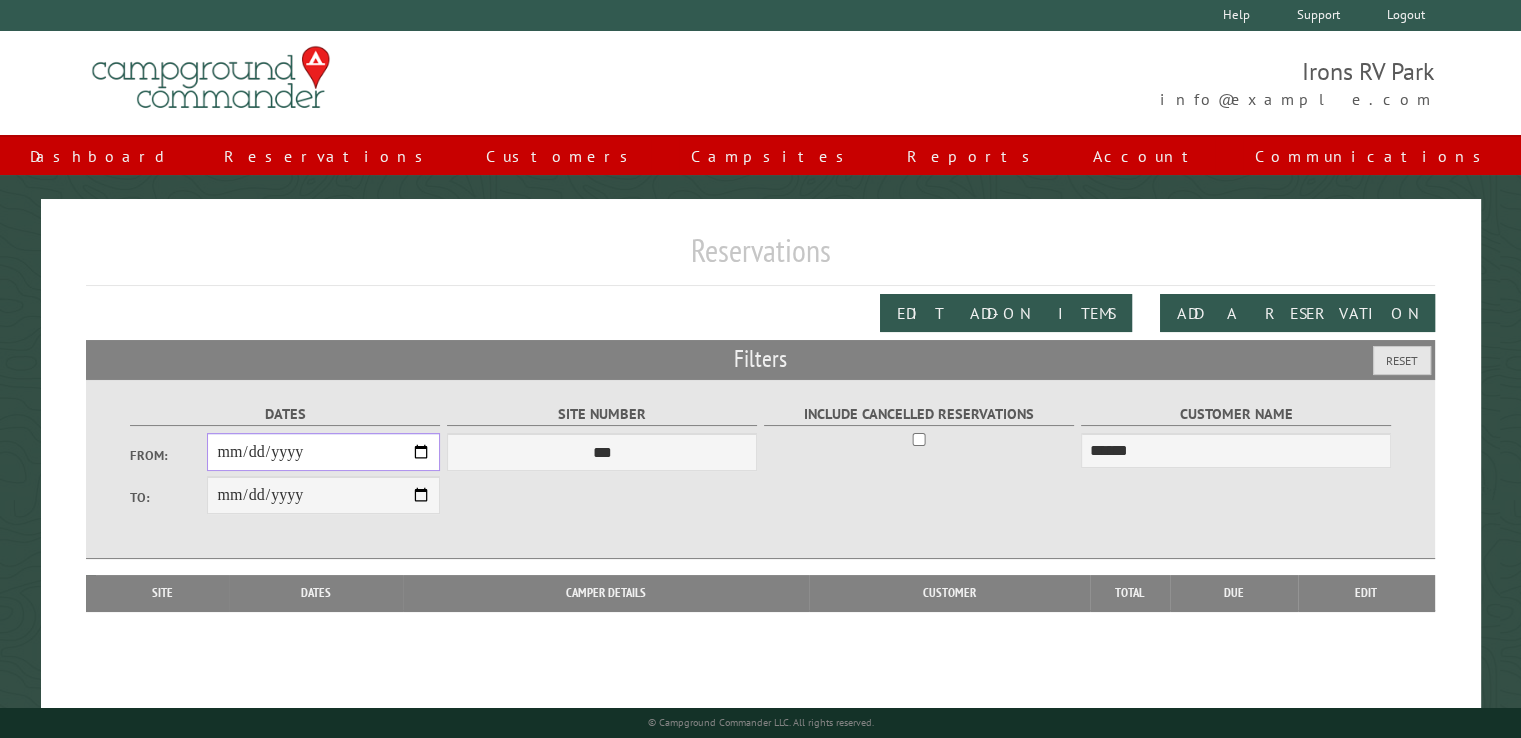 click on "From:" at bounding box center (323, 452) 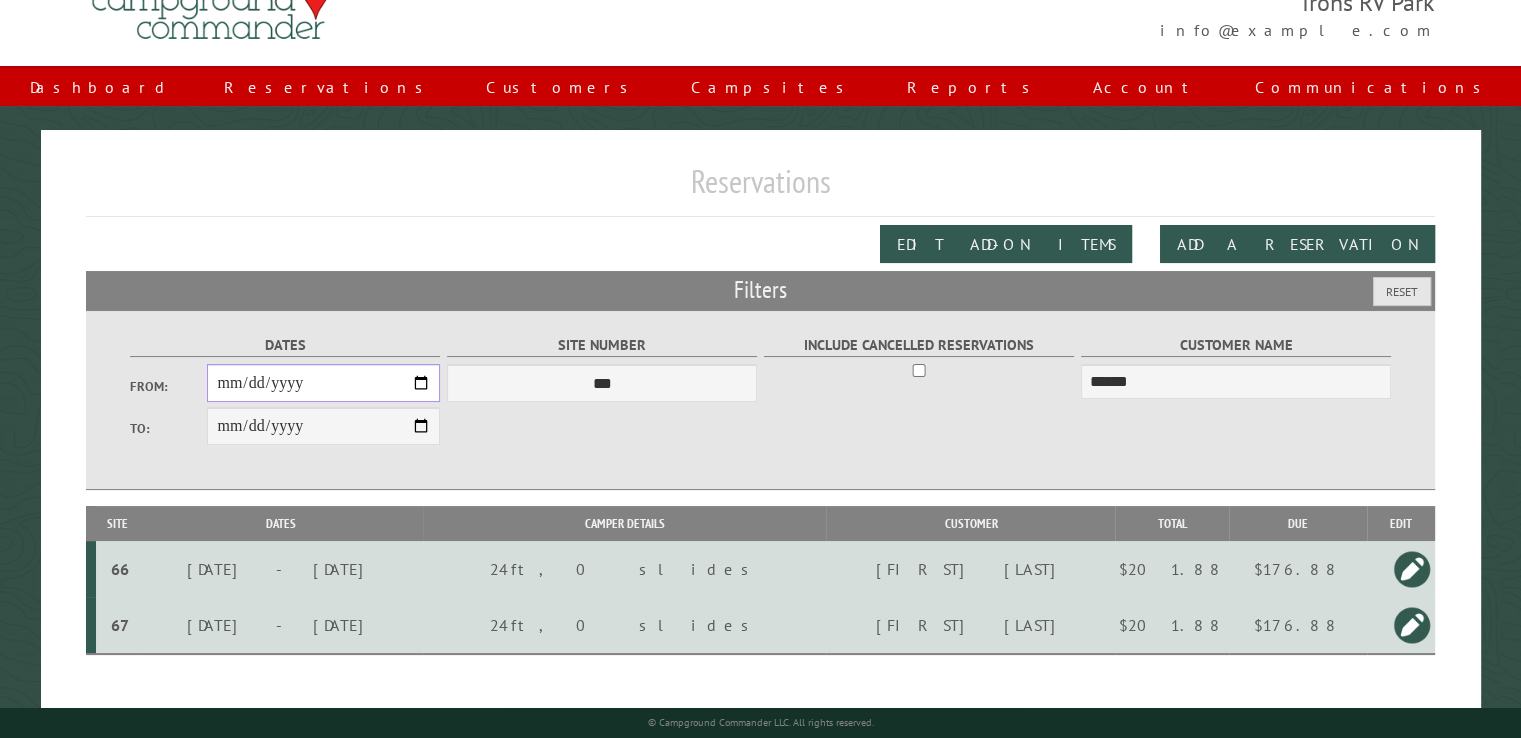 scroll, scrollTop: 99, scrollLeft: 0, axis: vertical 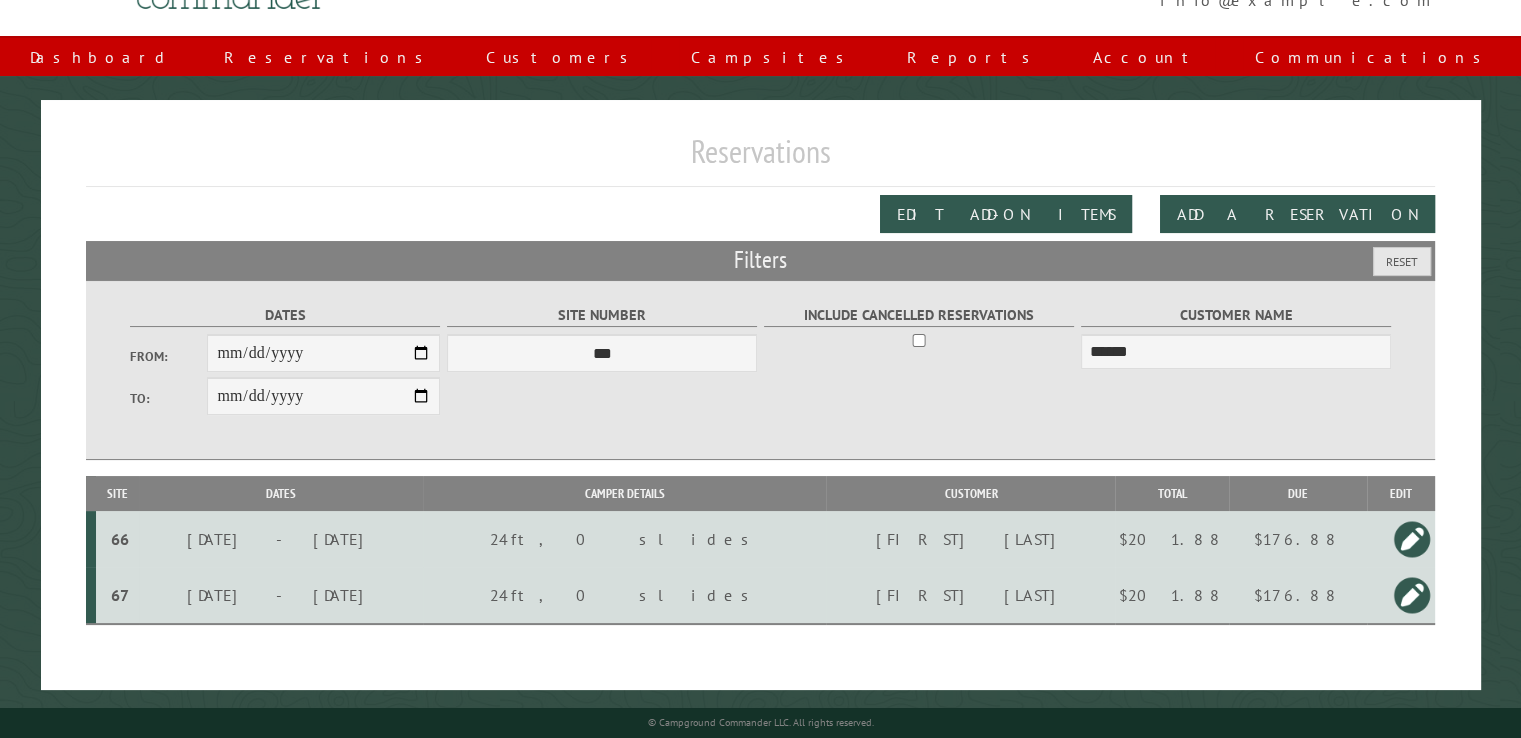 click on "$201.88" at bounding box center [1171, 539] 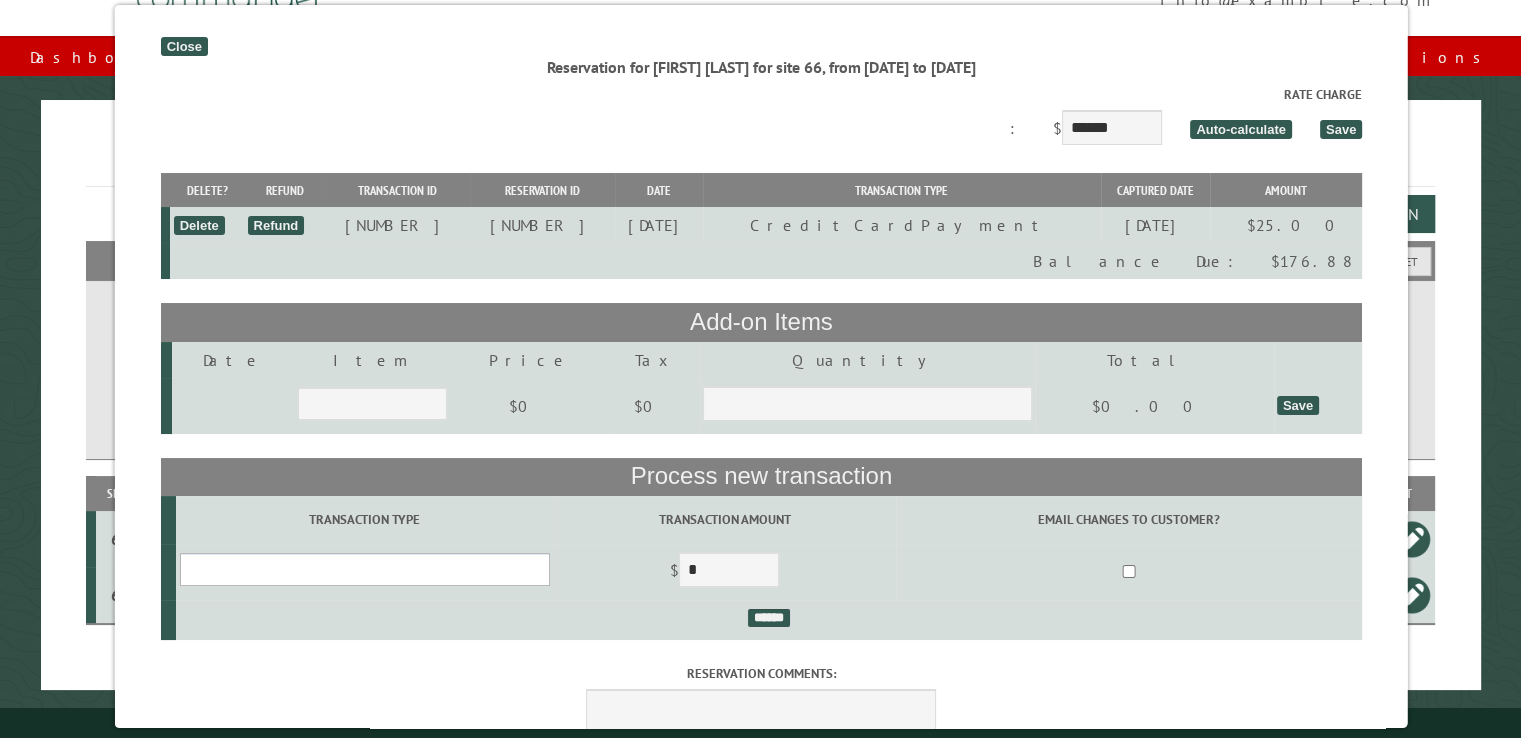 drag, startPoint x: 257, startPoint y: 576, endPoint x: 260, endPoint y: 561, distance: 15.297058 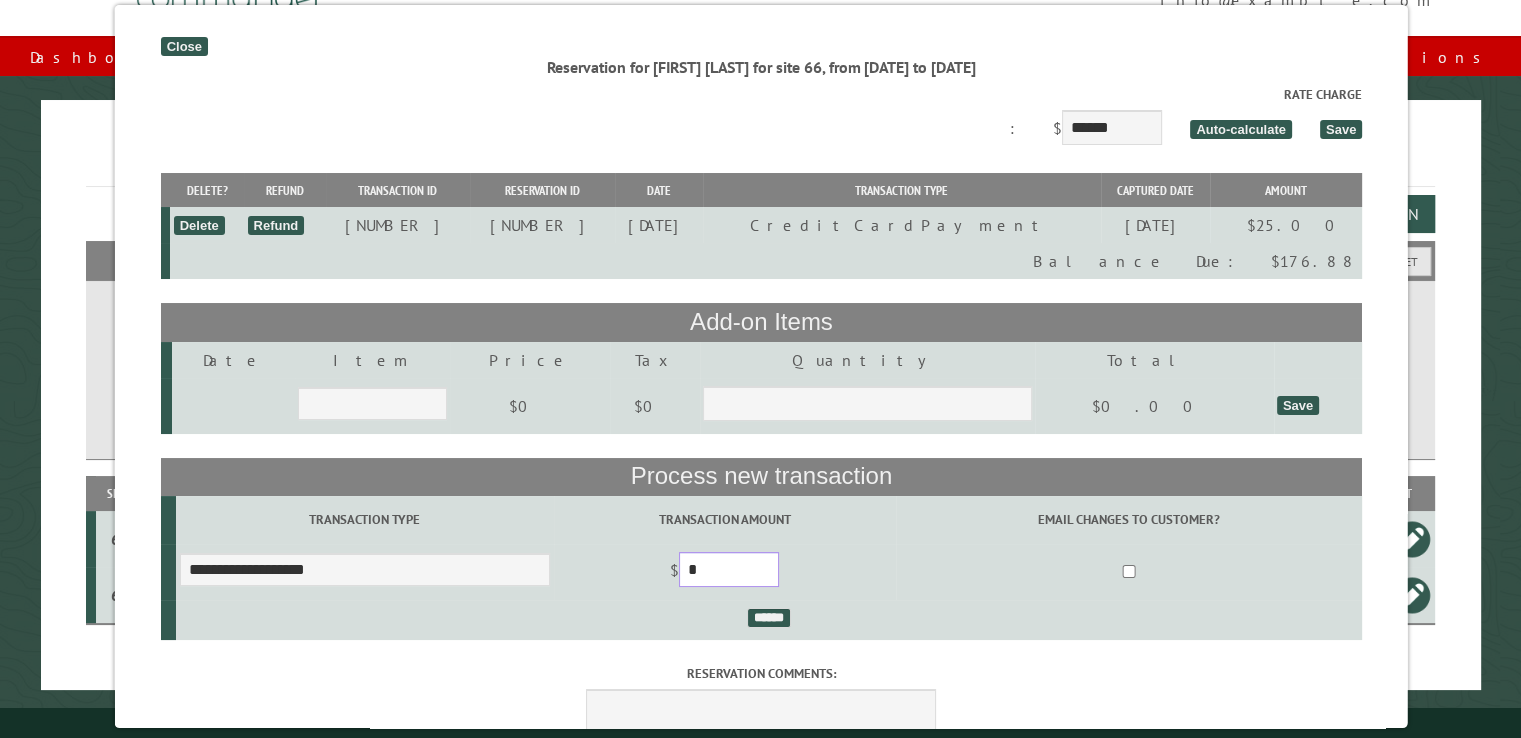 click on "*" at bounding box center [728, 569] 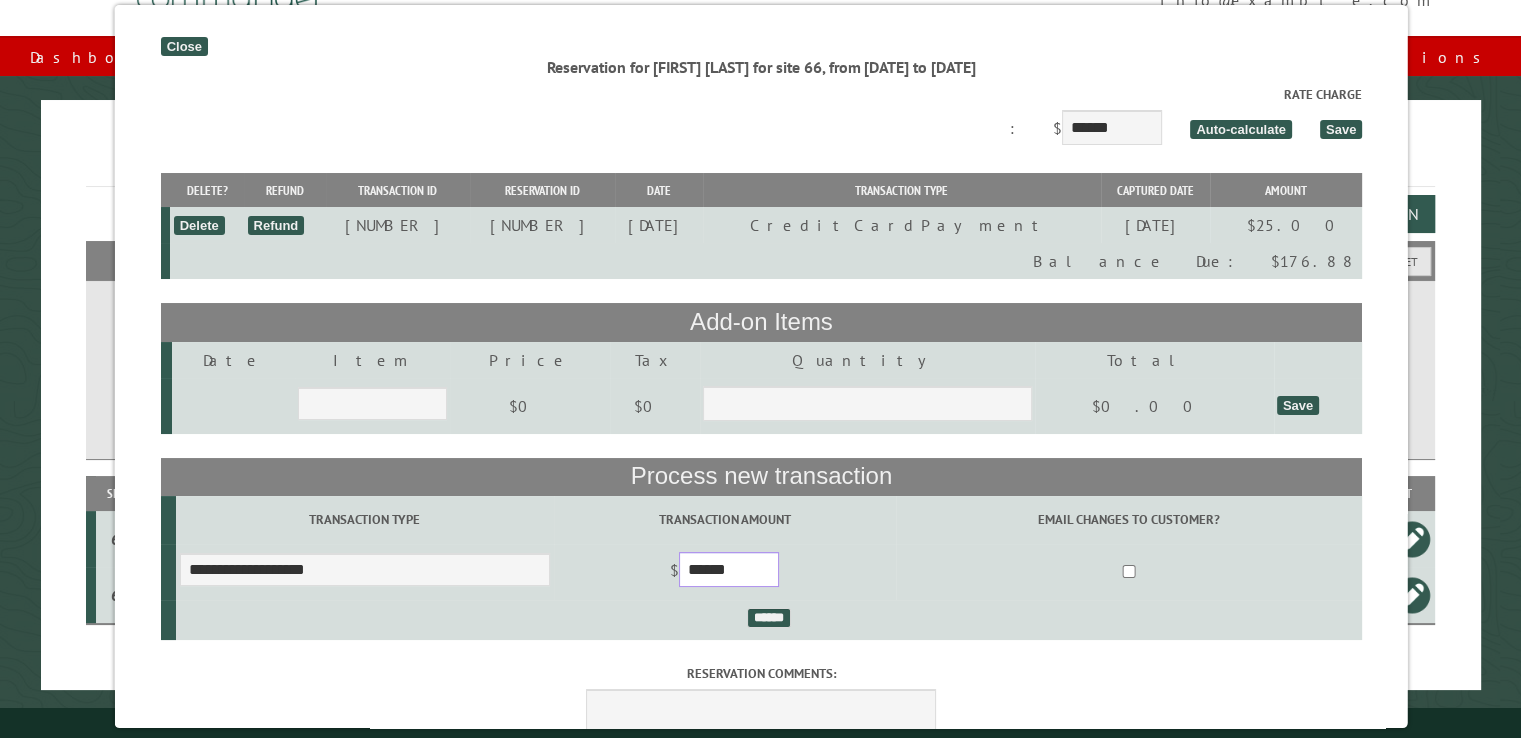 type on "******" 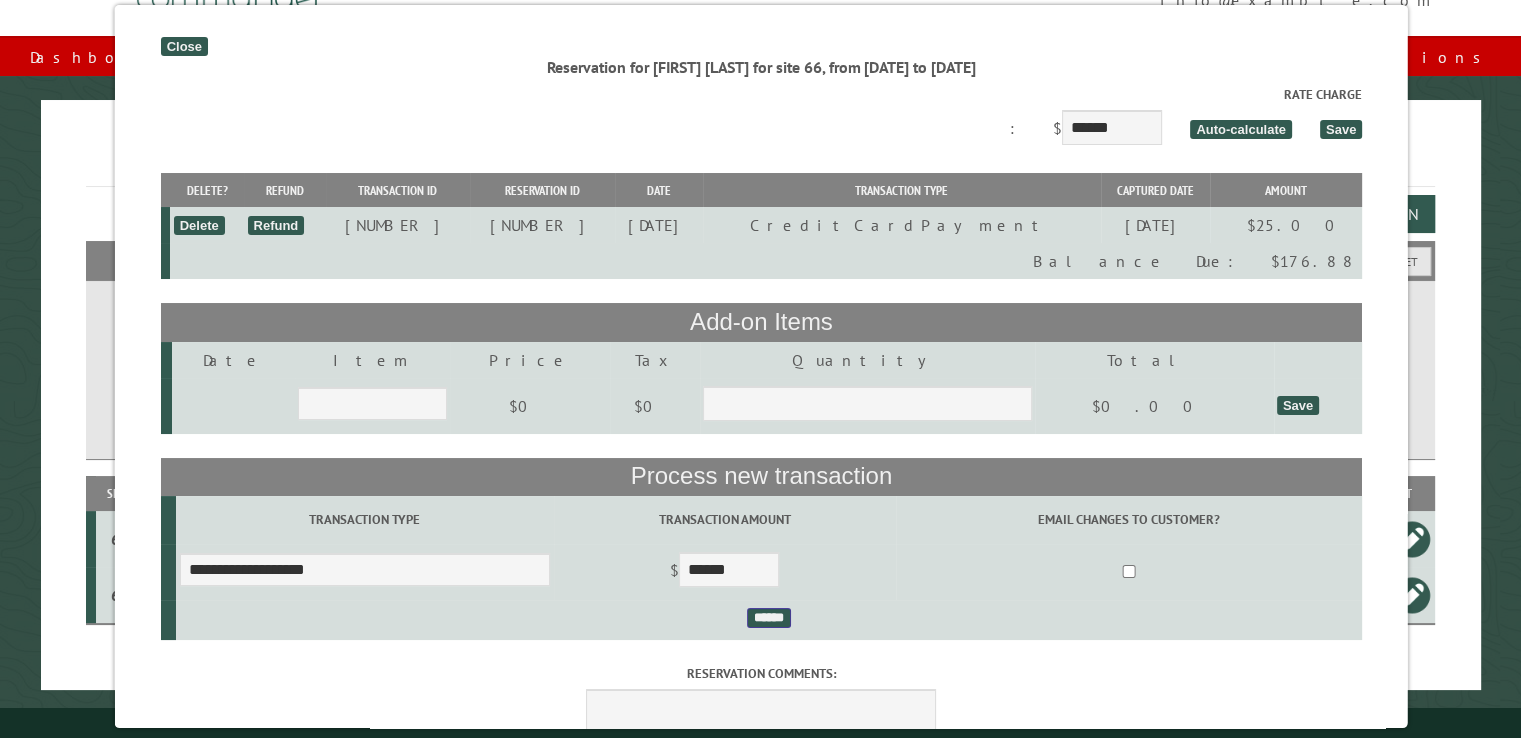 click on "******" at bounding box center [768, 618] 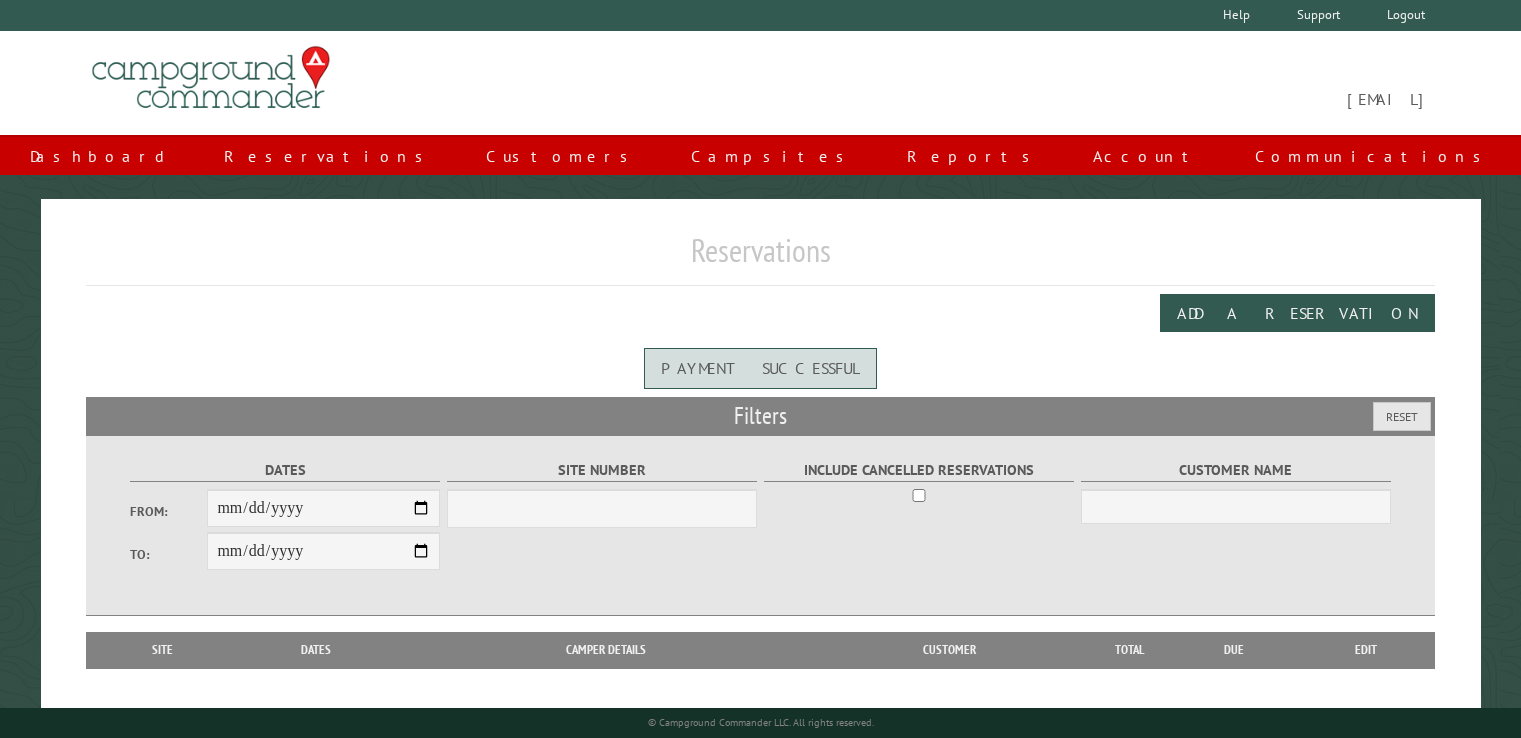 scroll, scrollTop: 0, scrollLeft: 0, axis: both 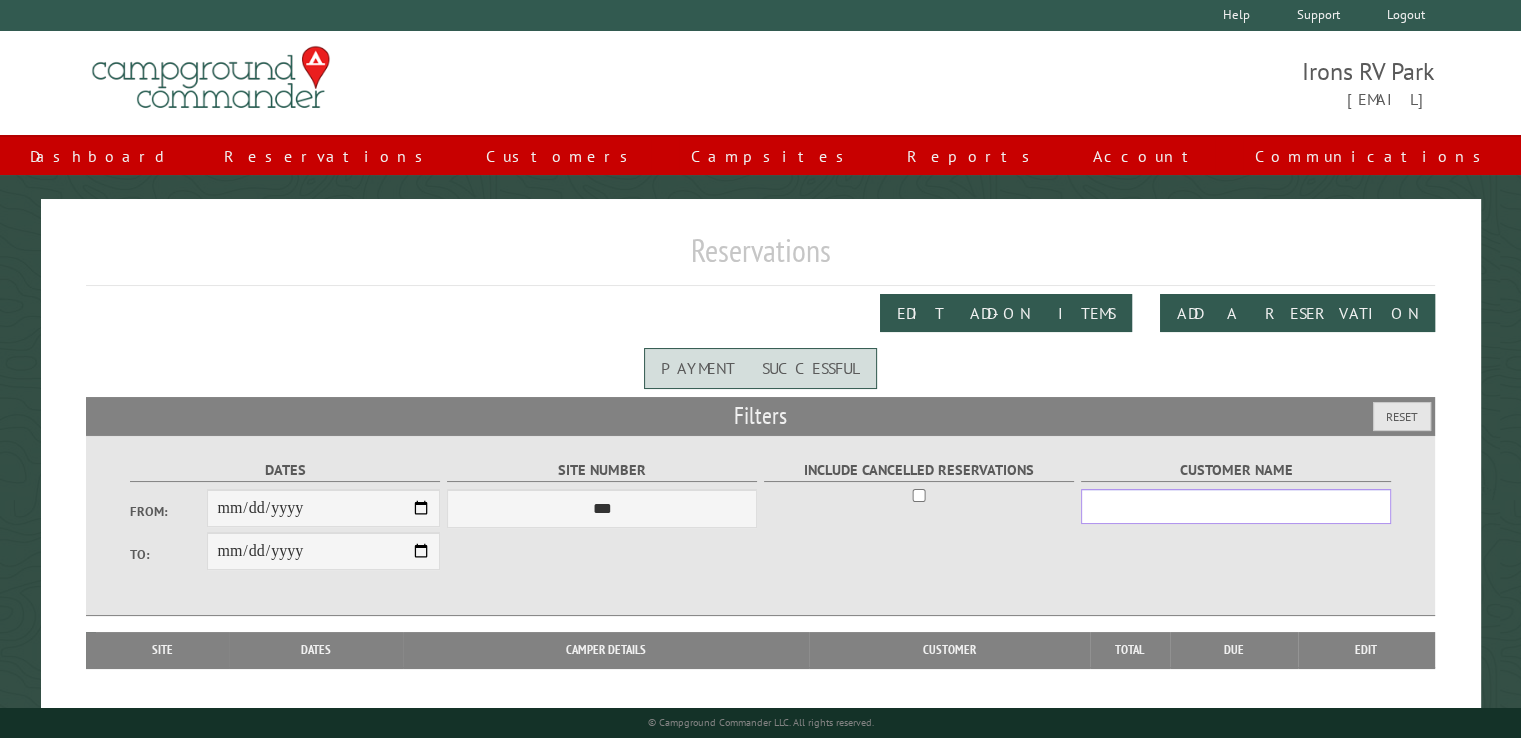 click on "Customer Name" at bounding box center [1236, 506] 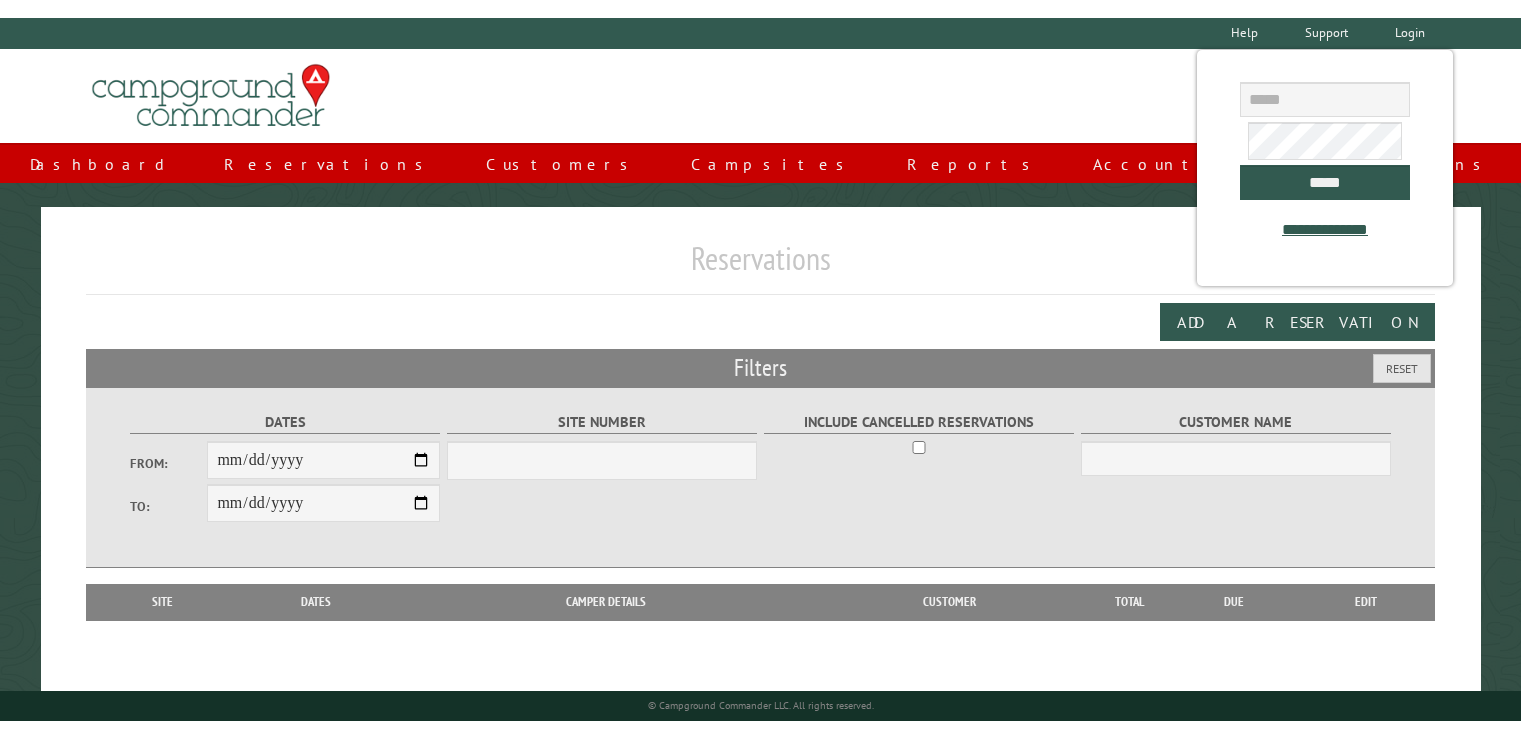 scroll, scrollTop: 0, scrollLeft: 0, axis: both 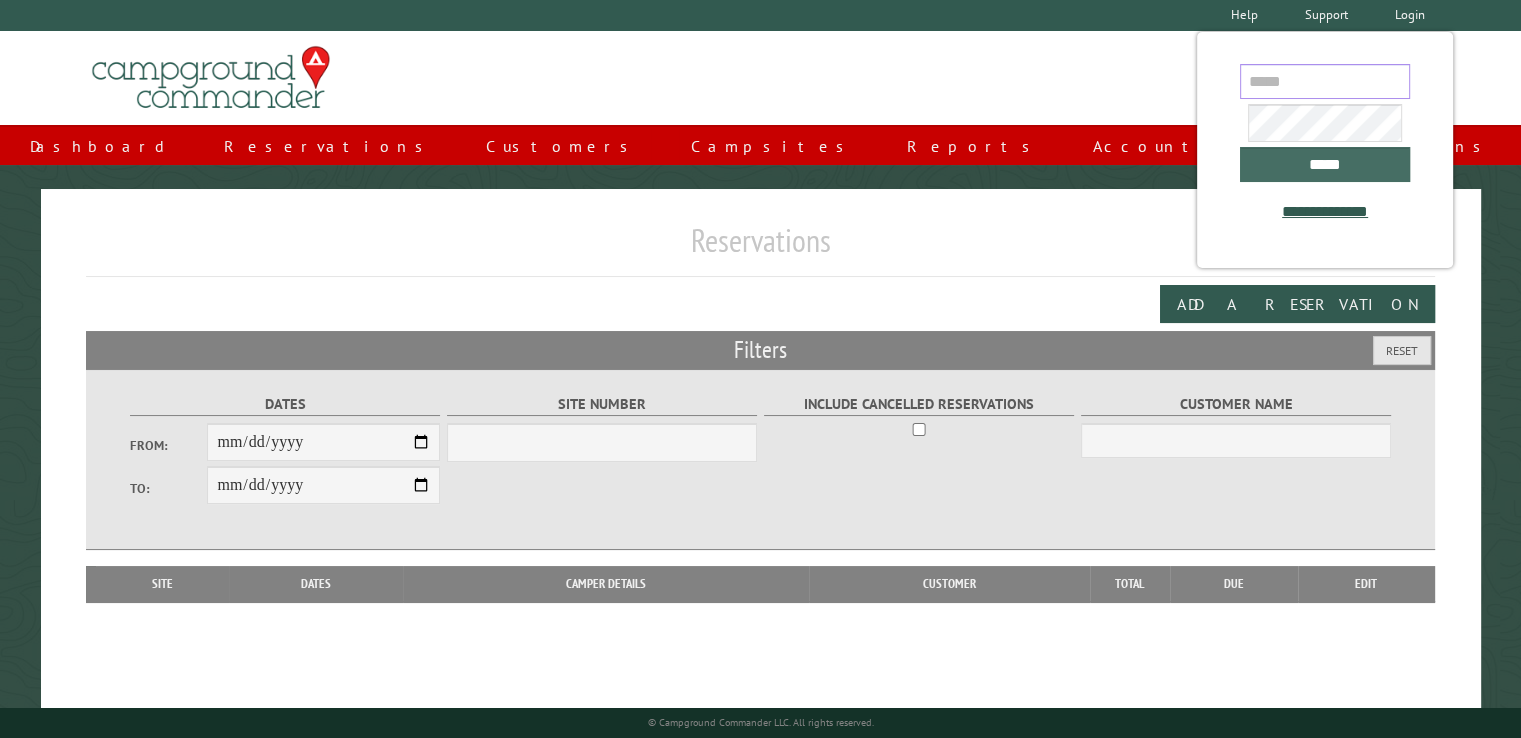 type on "**********" 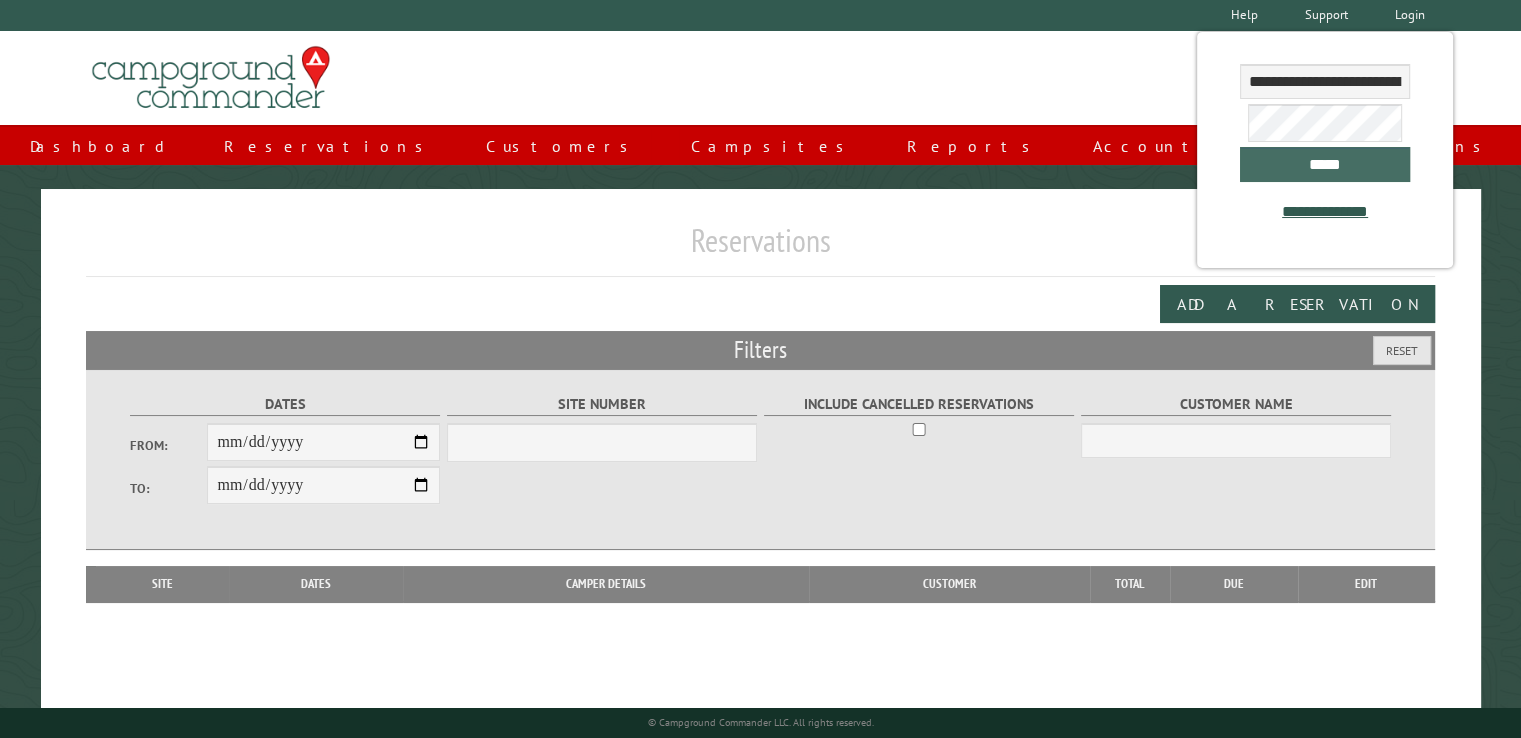 click on "*****" at bounding box center (1325, 164) 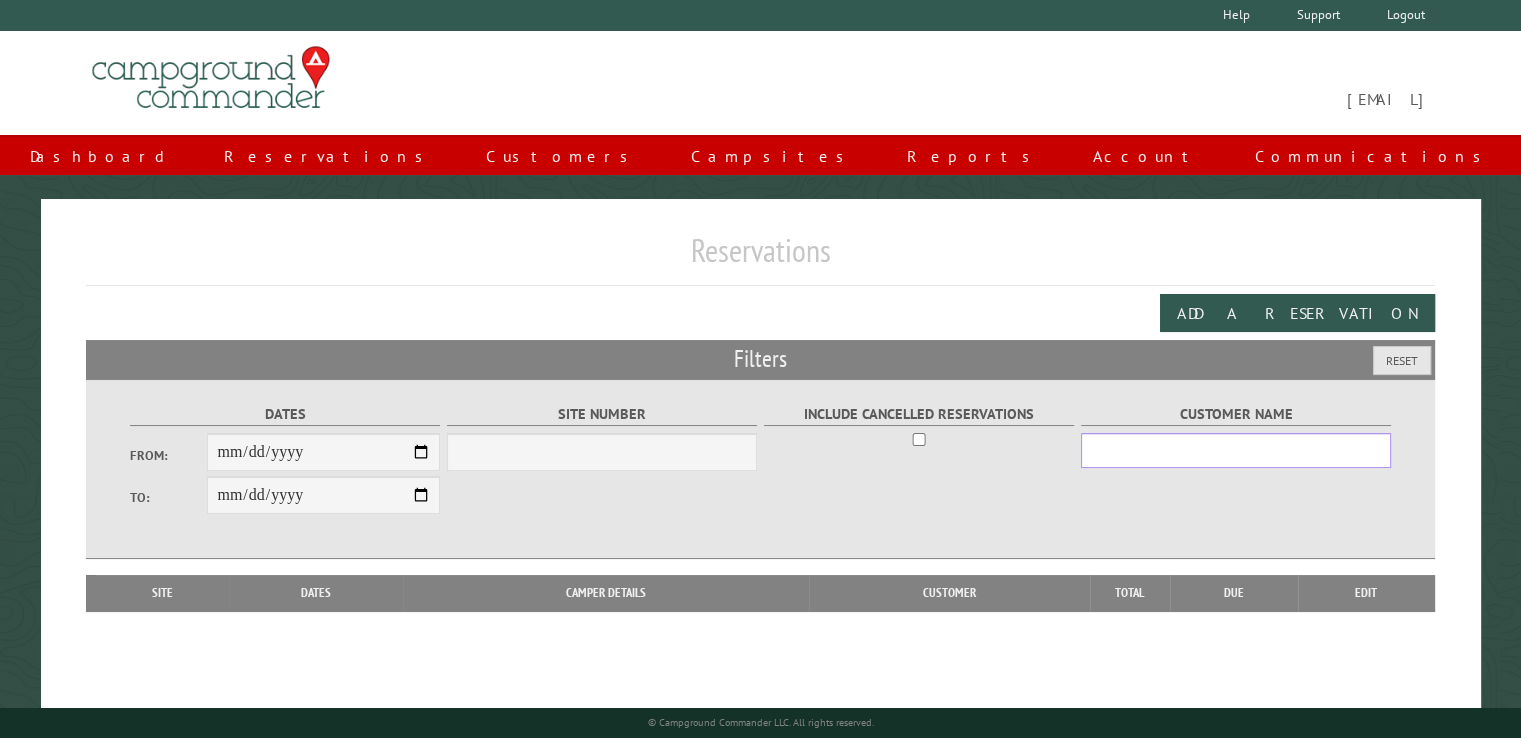 click on "Customer Name" at bounding box center [1236, 450] 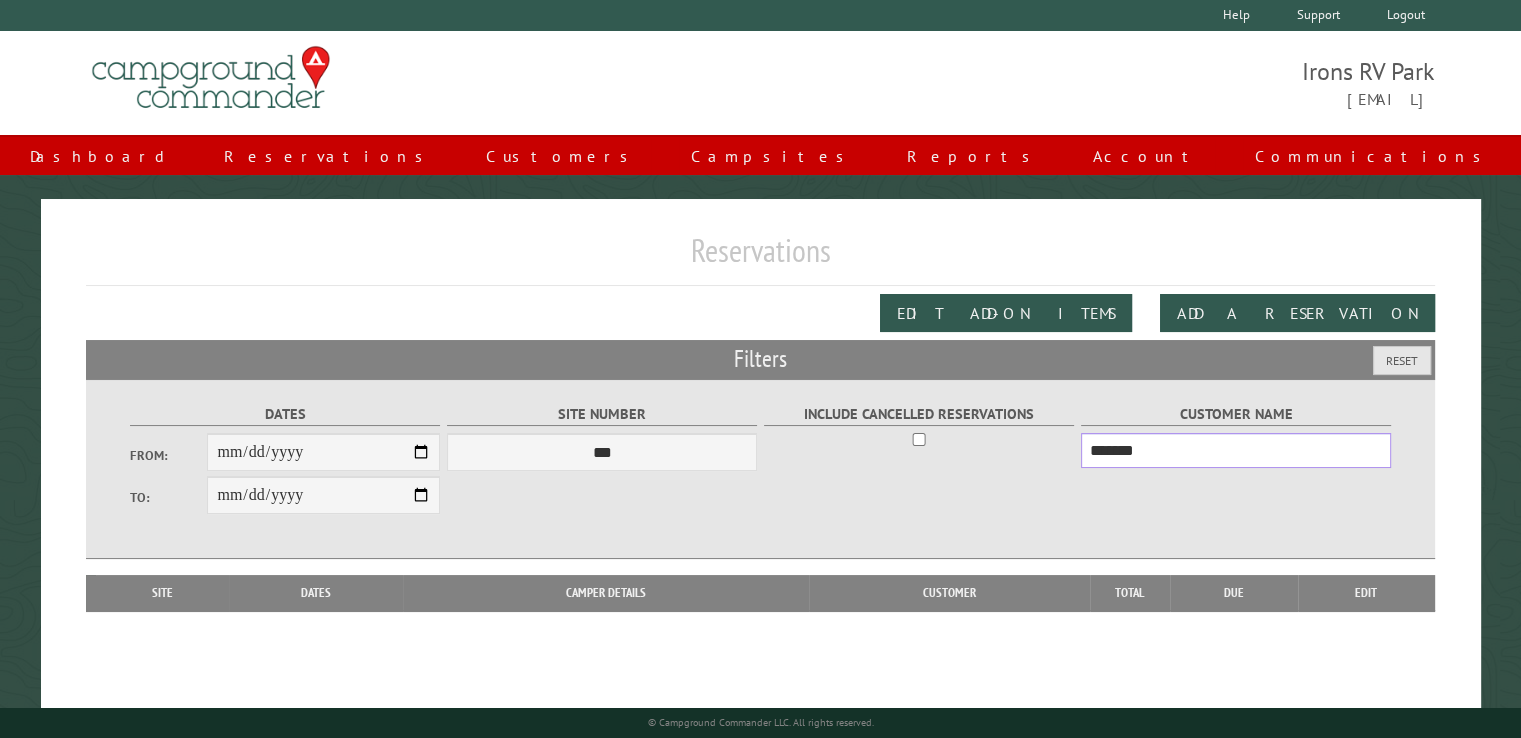 type on "*******" 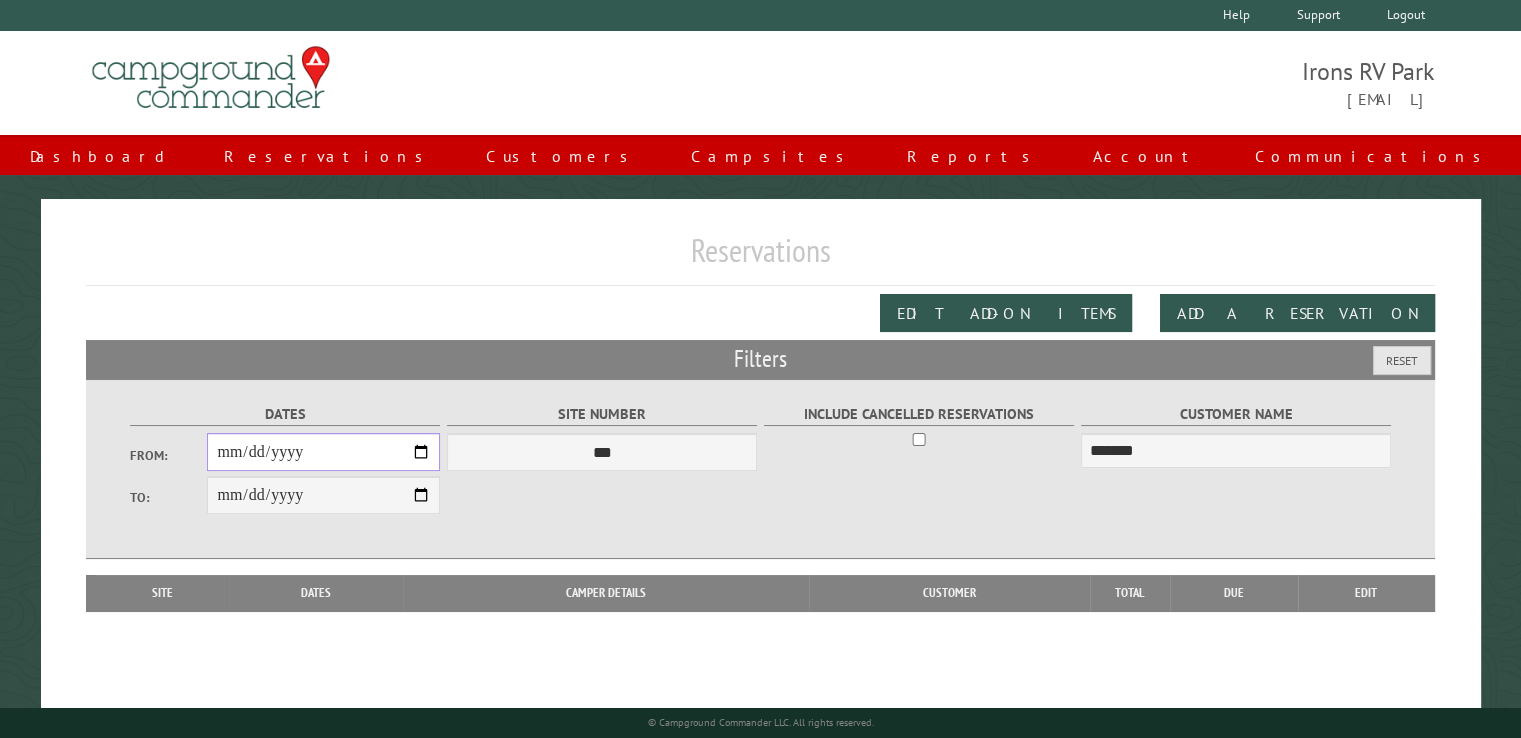 click on "From:" at bounding box center (323, 452) 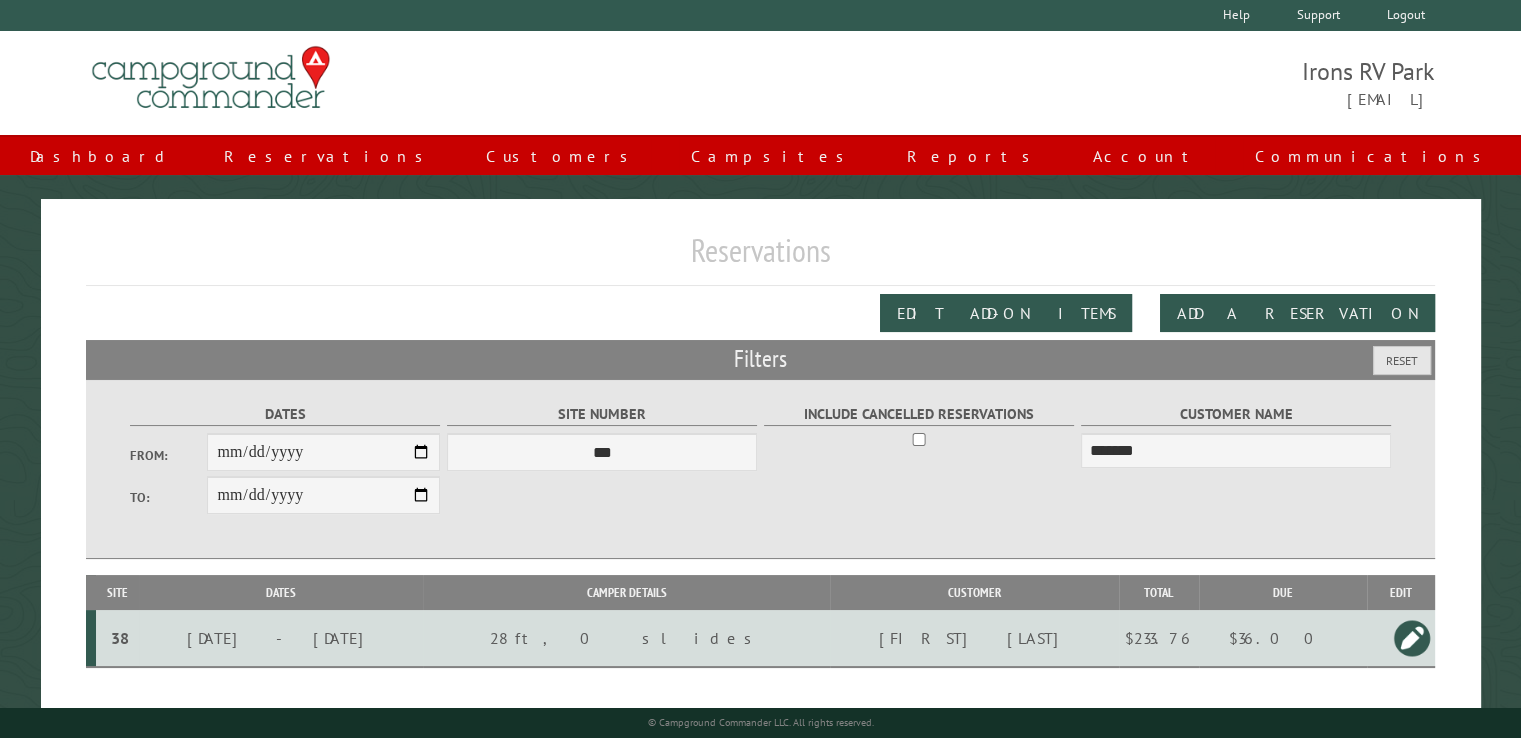 click on "$36.00" at bounding box center (1283, 638) 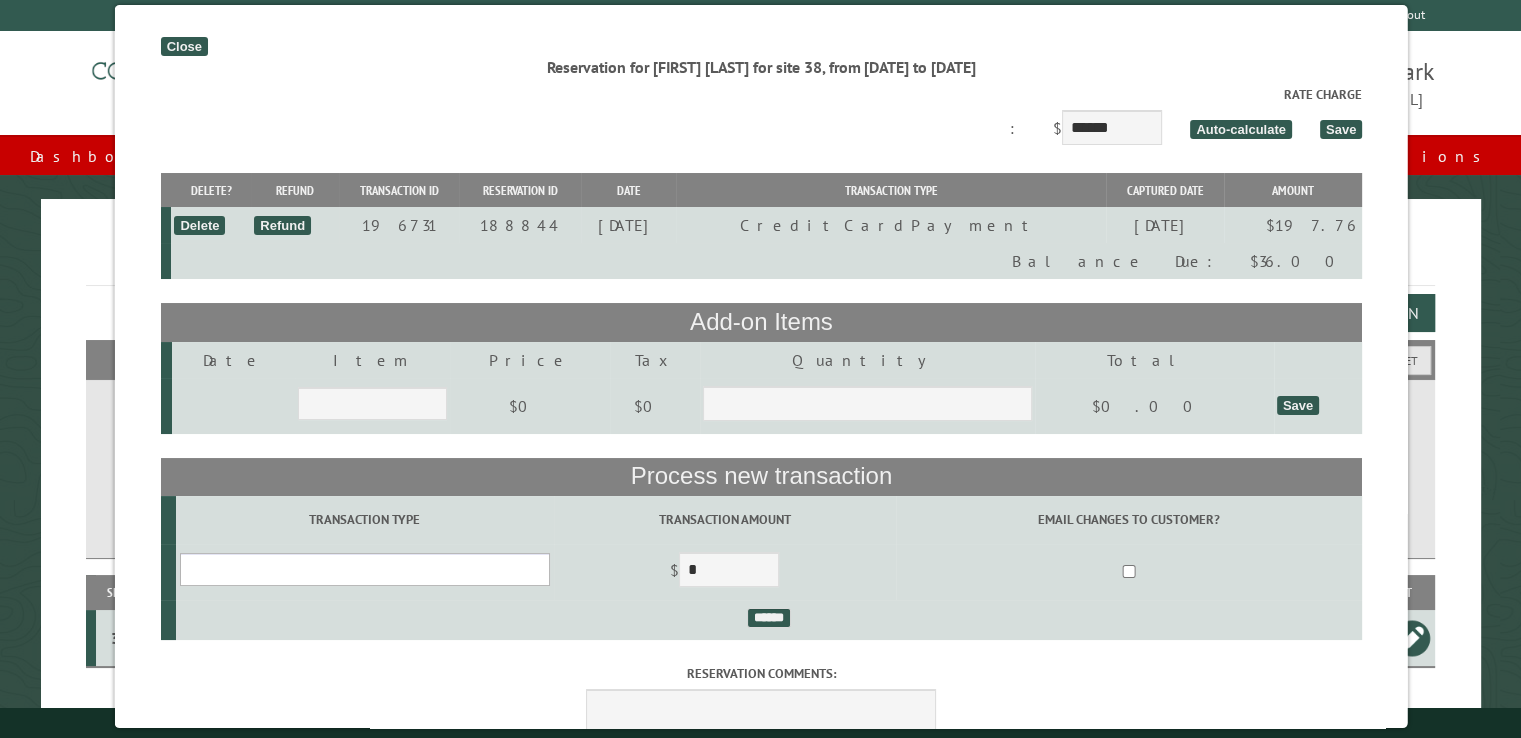 click on "**********" at bounding box center [364, 569] 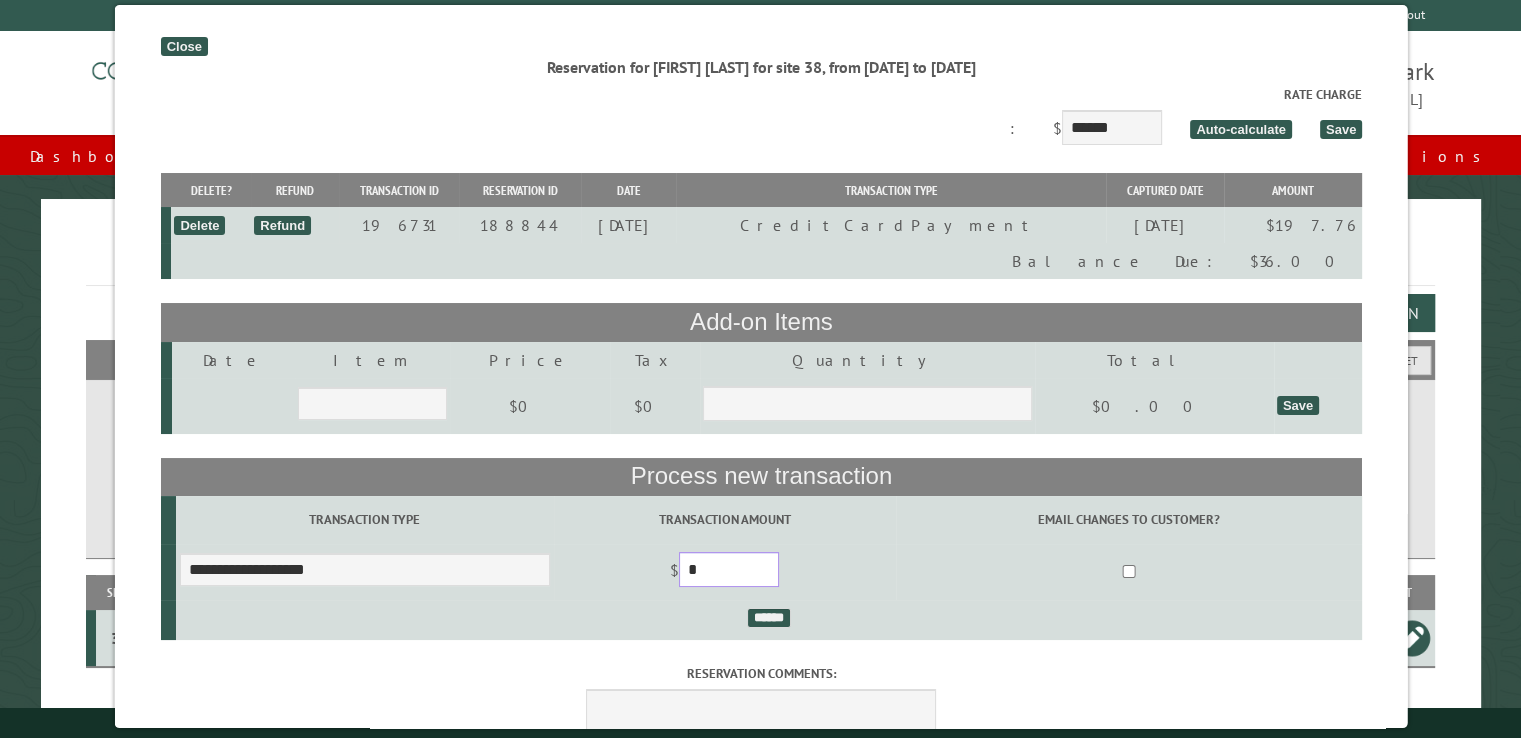 click on "*" at bounding box center (728, 569) 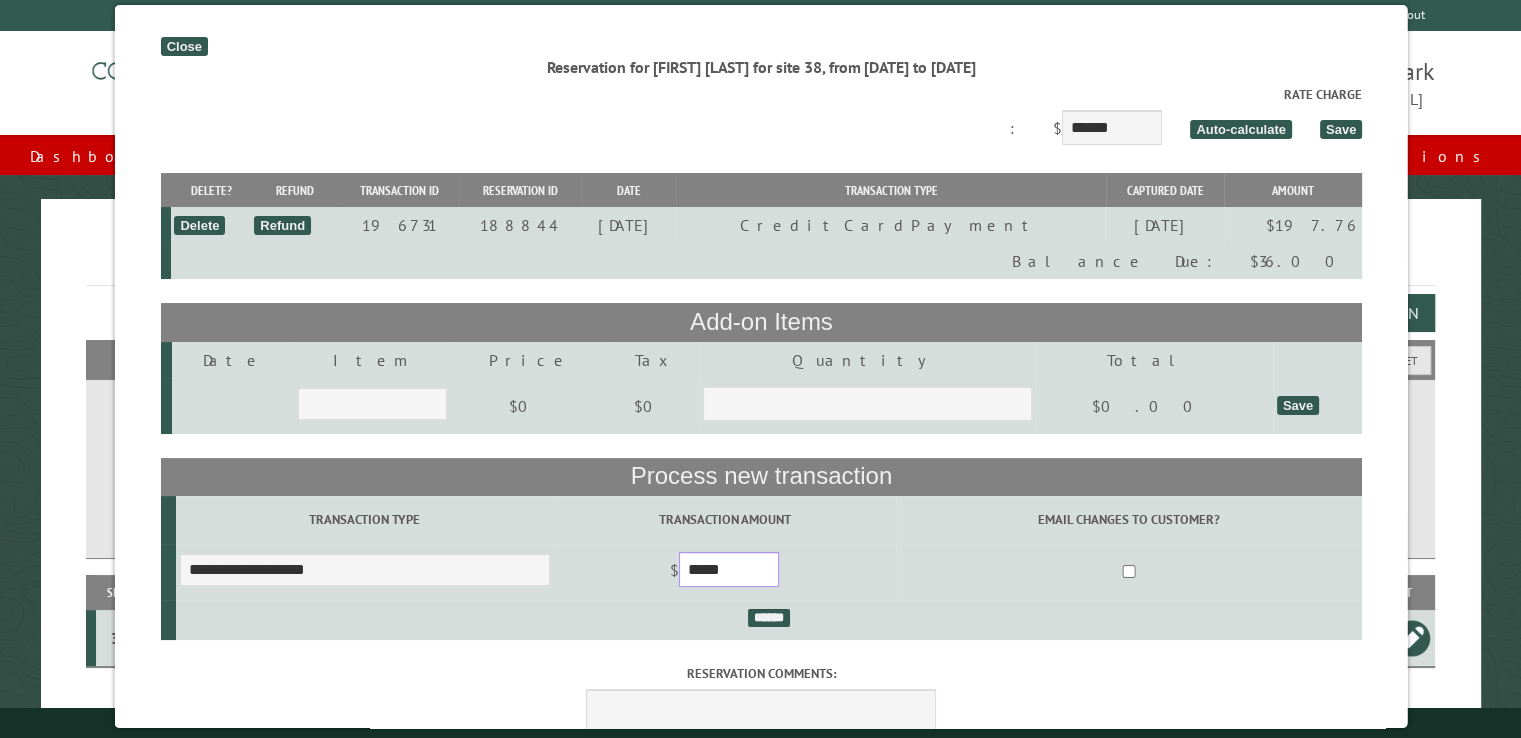 type on "*****" 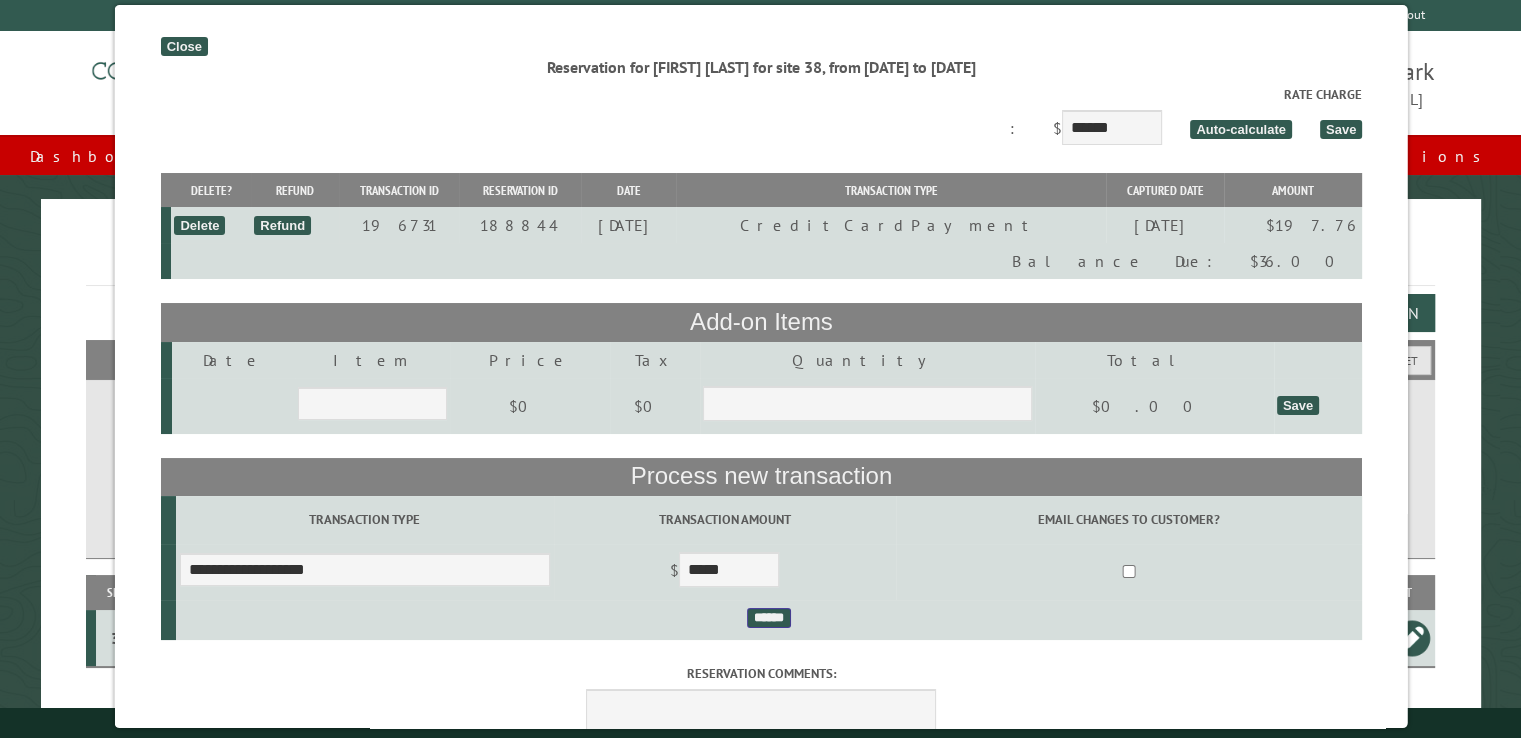 click on "******" at bounding box center (768, 618) 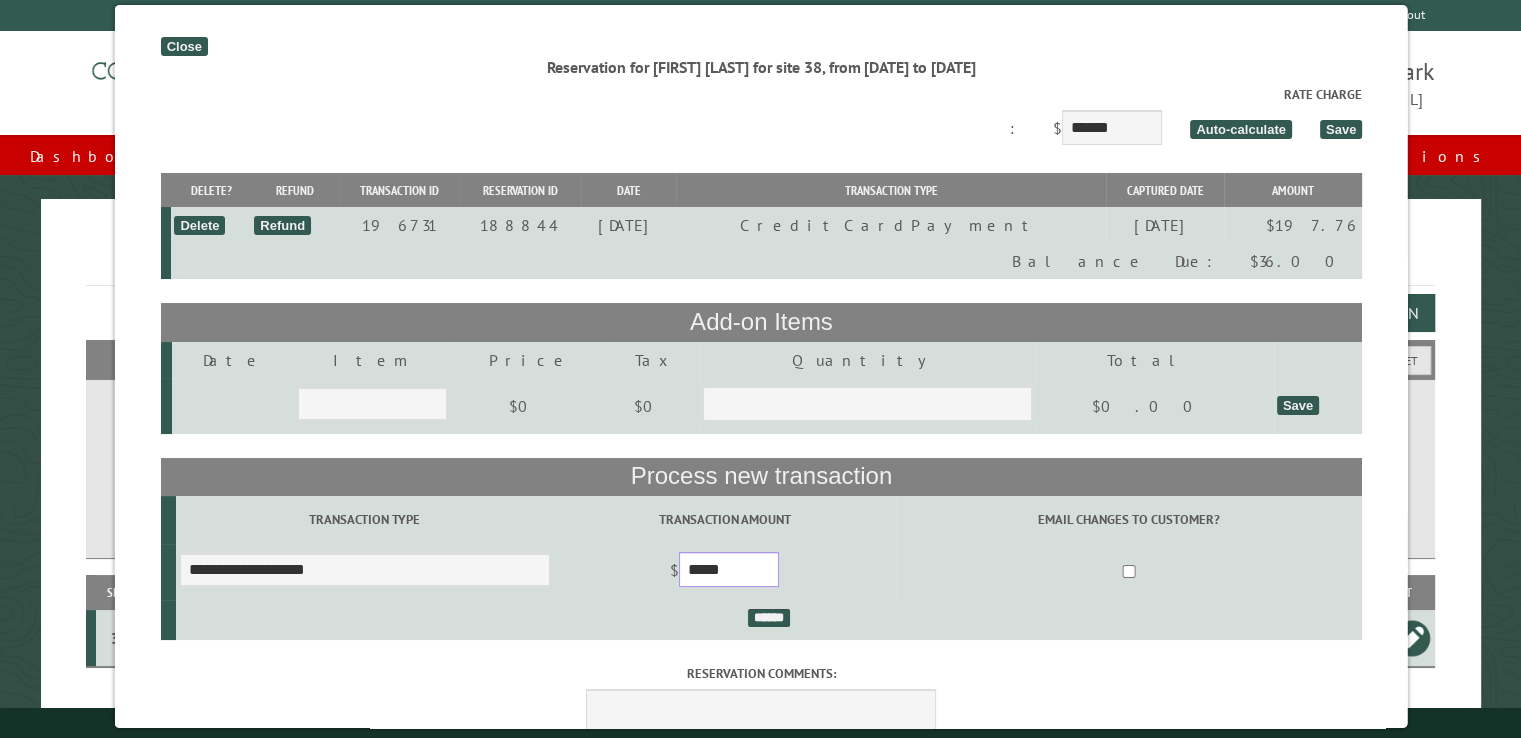 click on "*****" at bounding box center (728, 569) 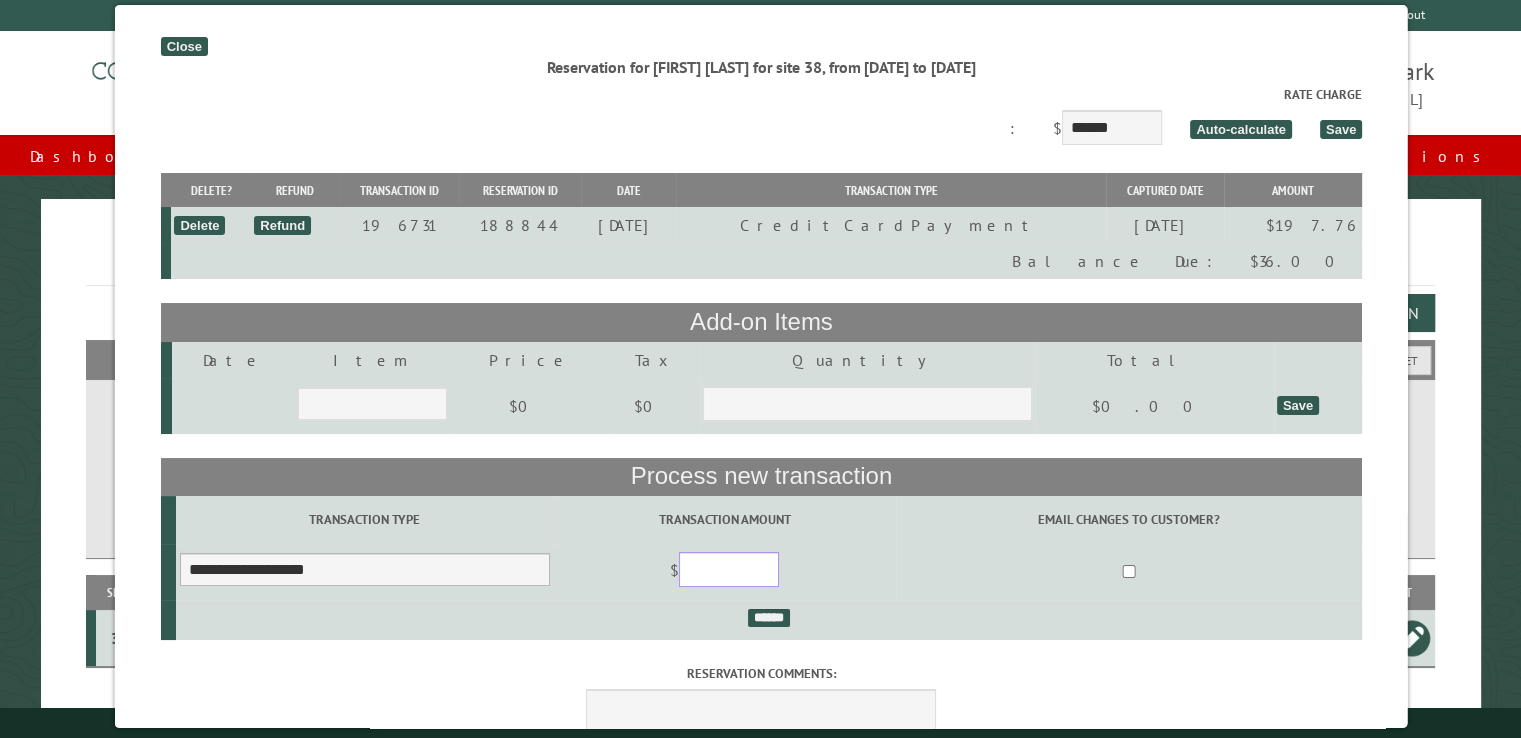type 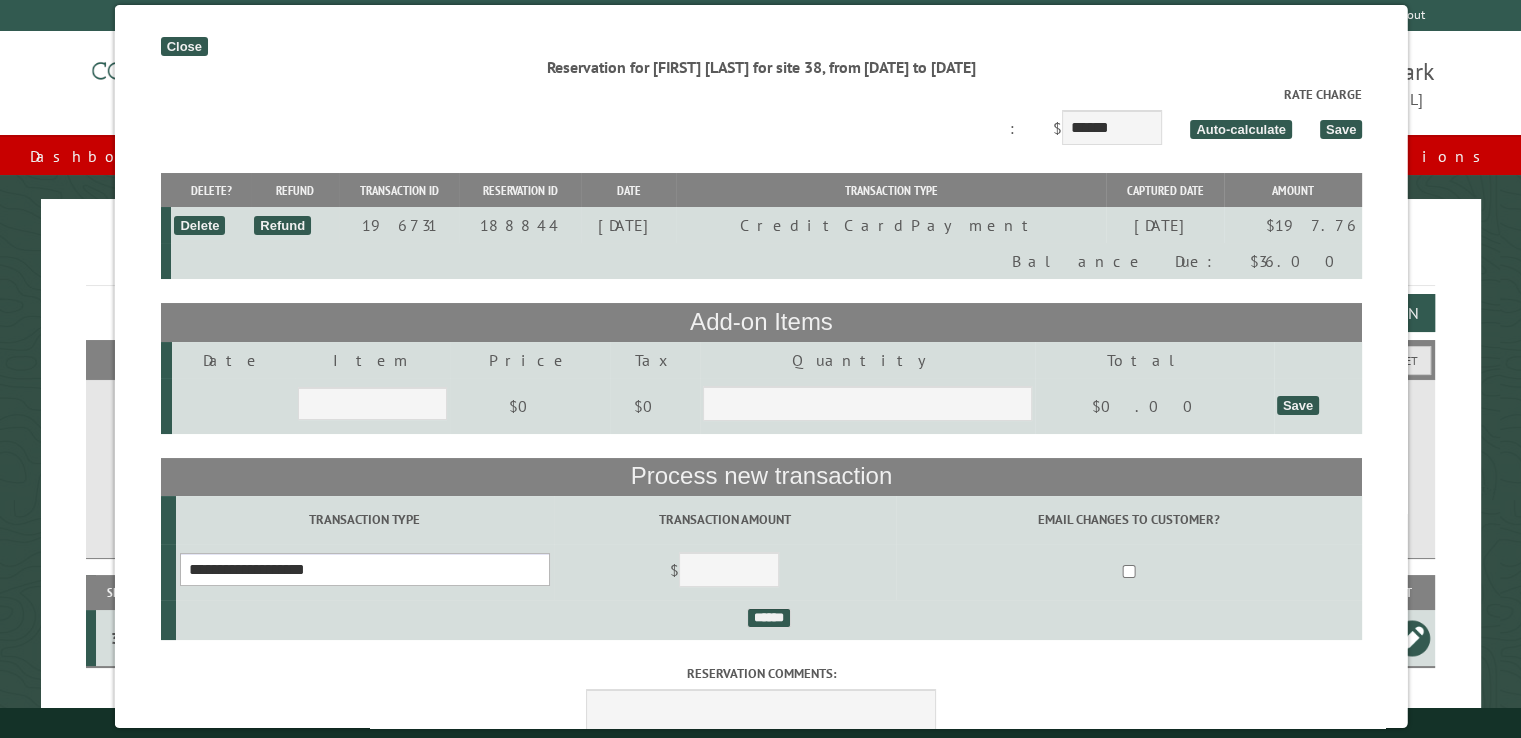 click on "**********" at bounding box center (364, 569) 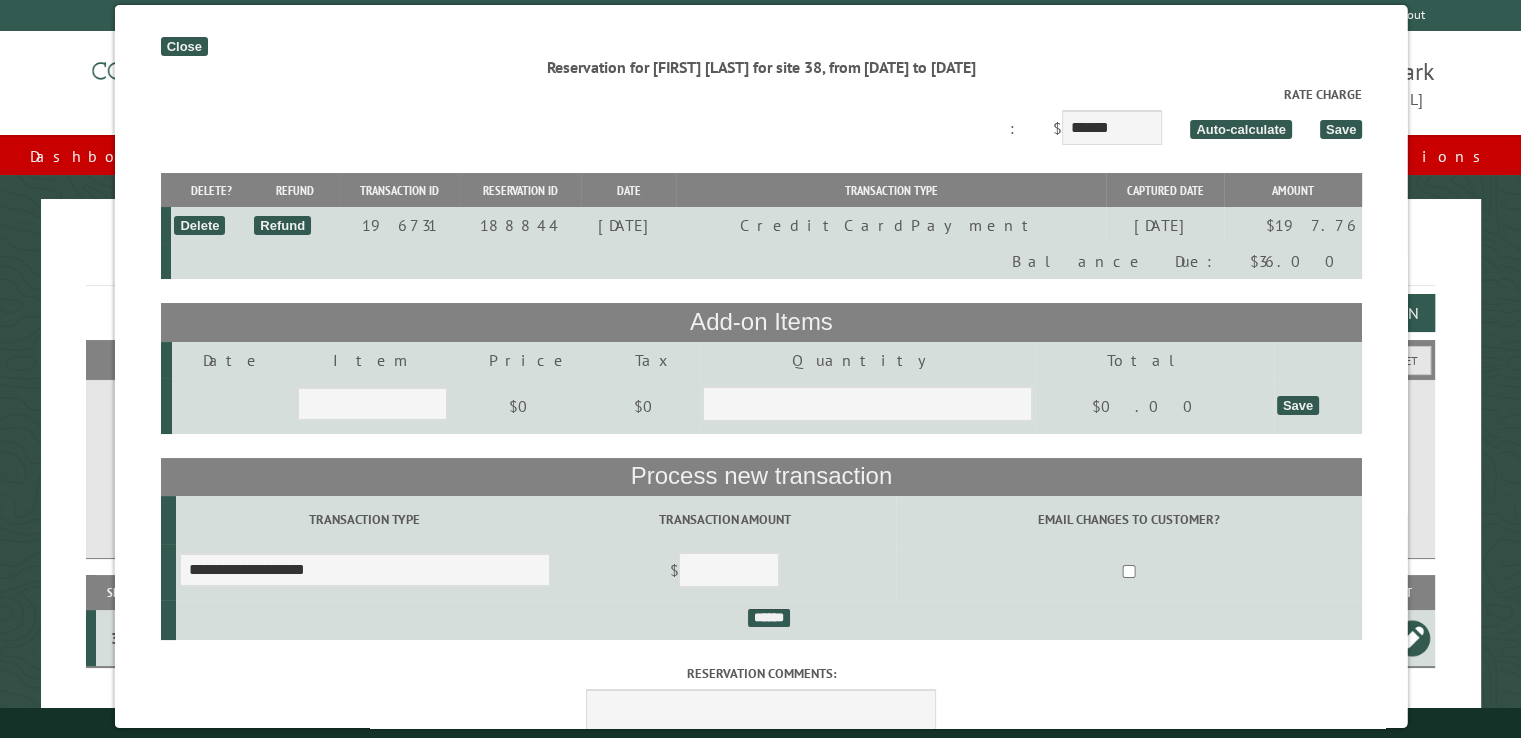 click on "Close" at bounding box center [183, 46] 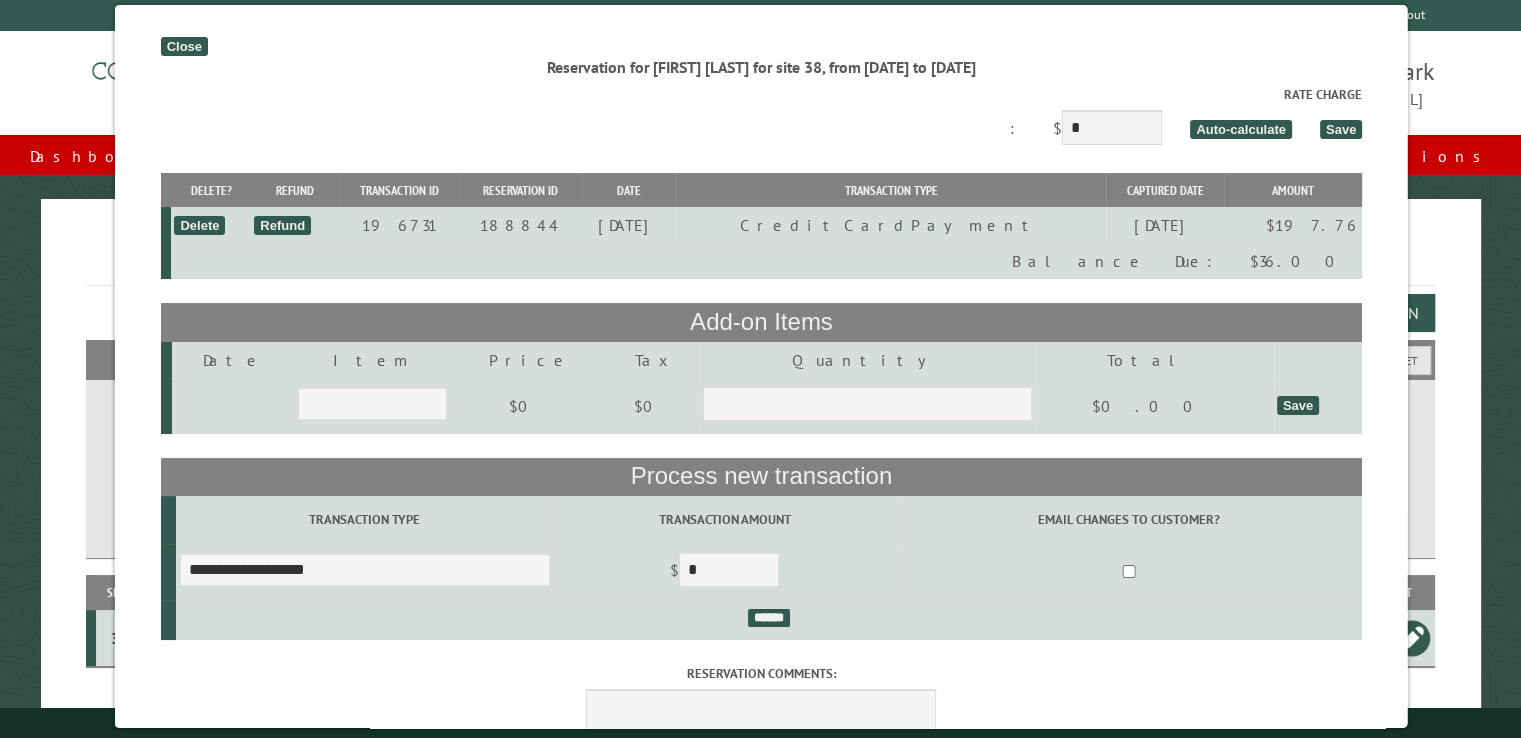 click at bounding box center [211, 78] 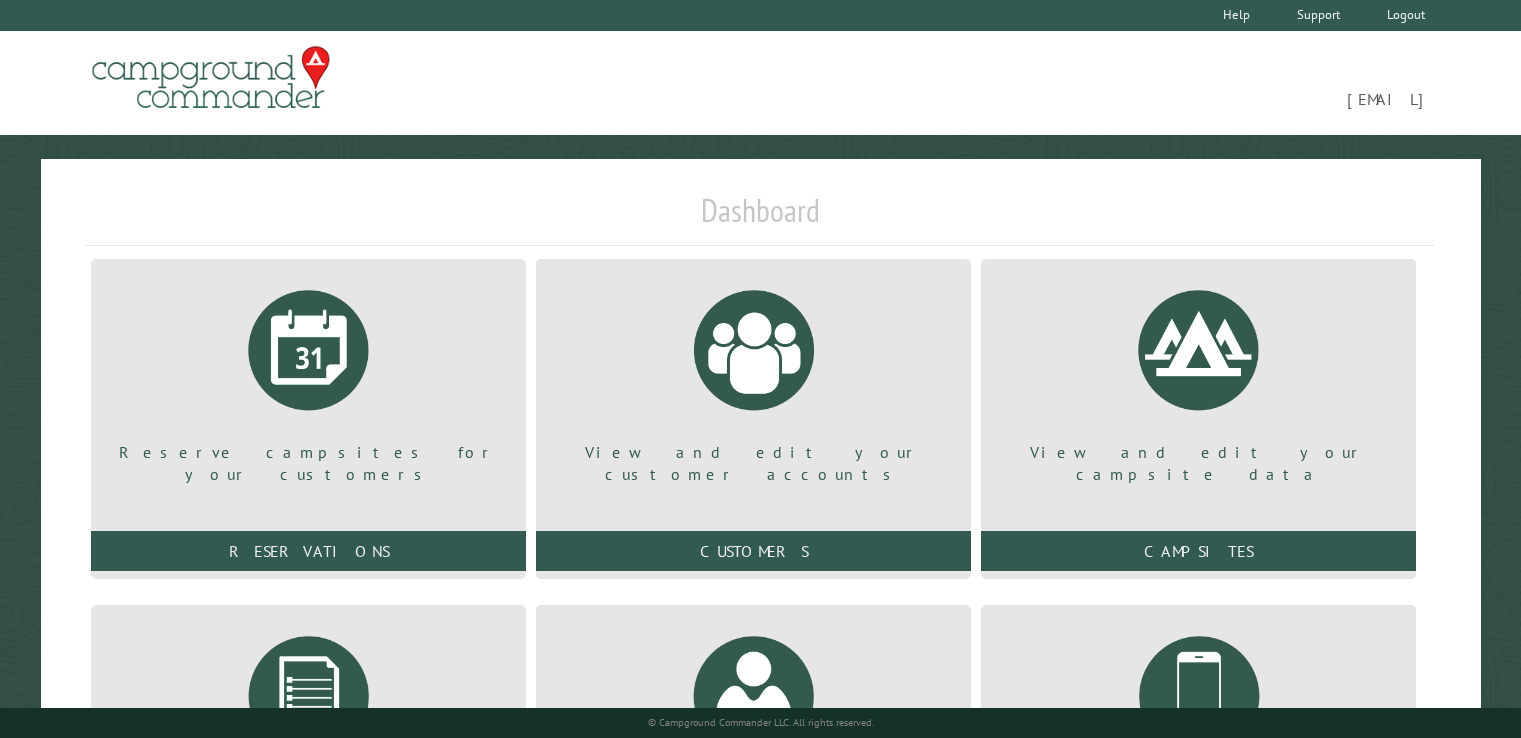 scroll, scrollTop: 0, scrollLeft: 0, axis: both 